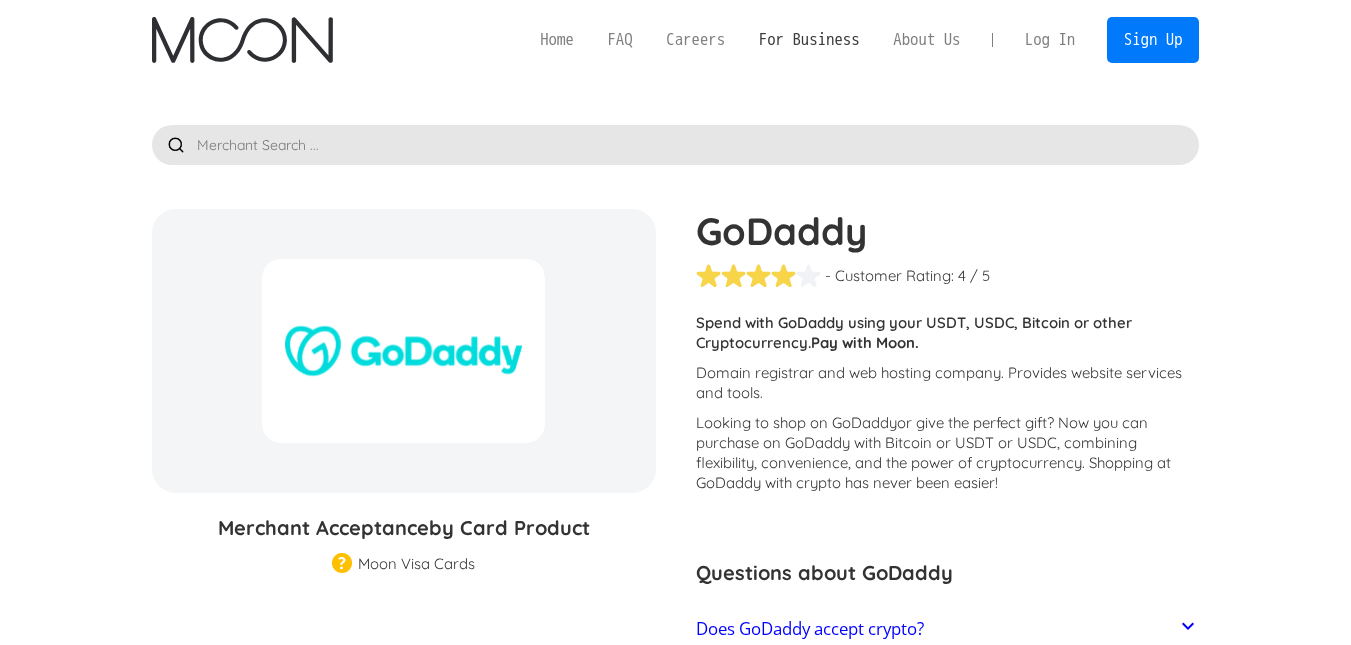 scroll, scrollTop: 0, scrollLeft: 0, axis: both 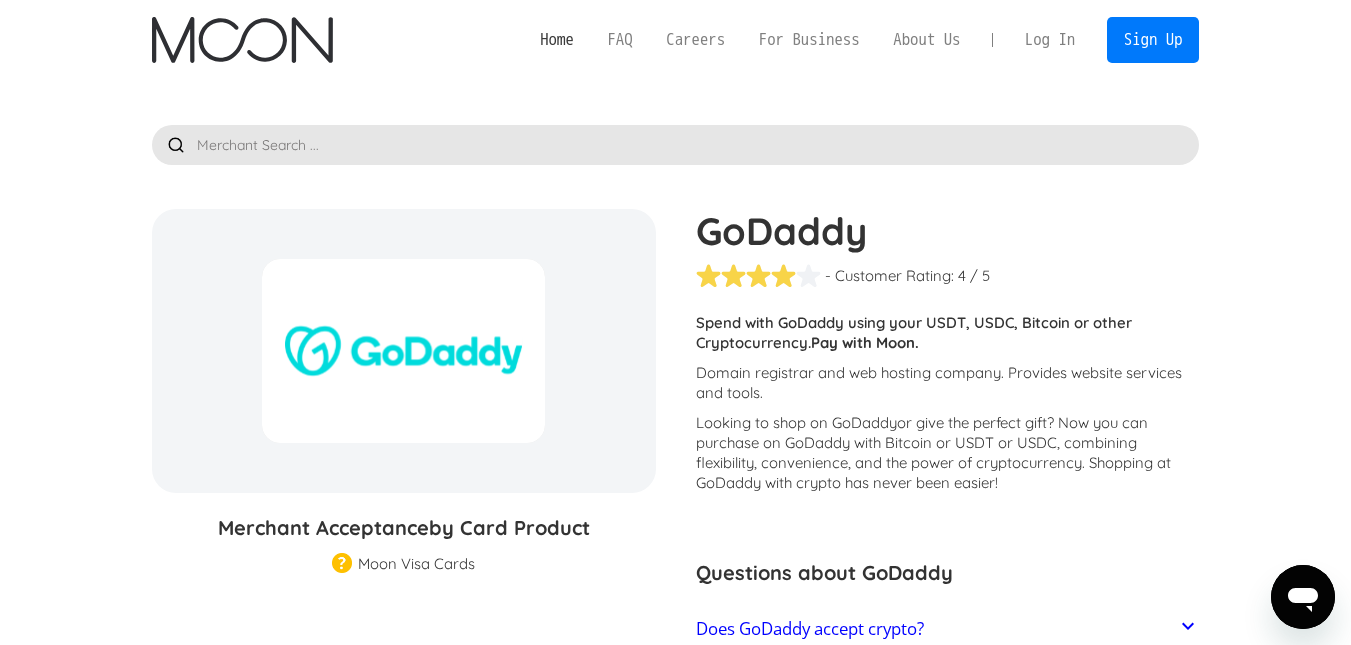 click on "Home" at bounding box center [556, 39] 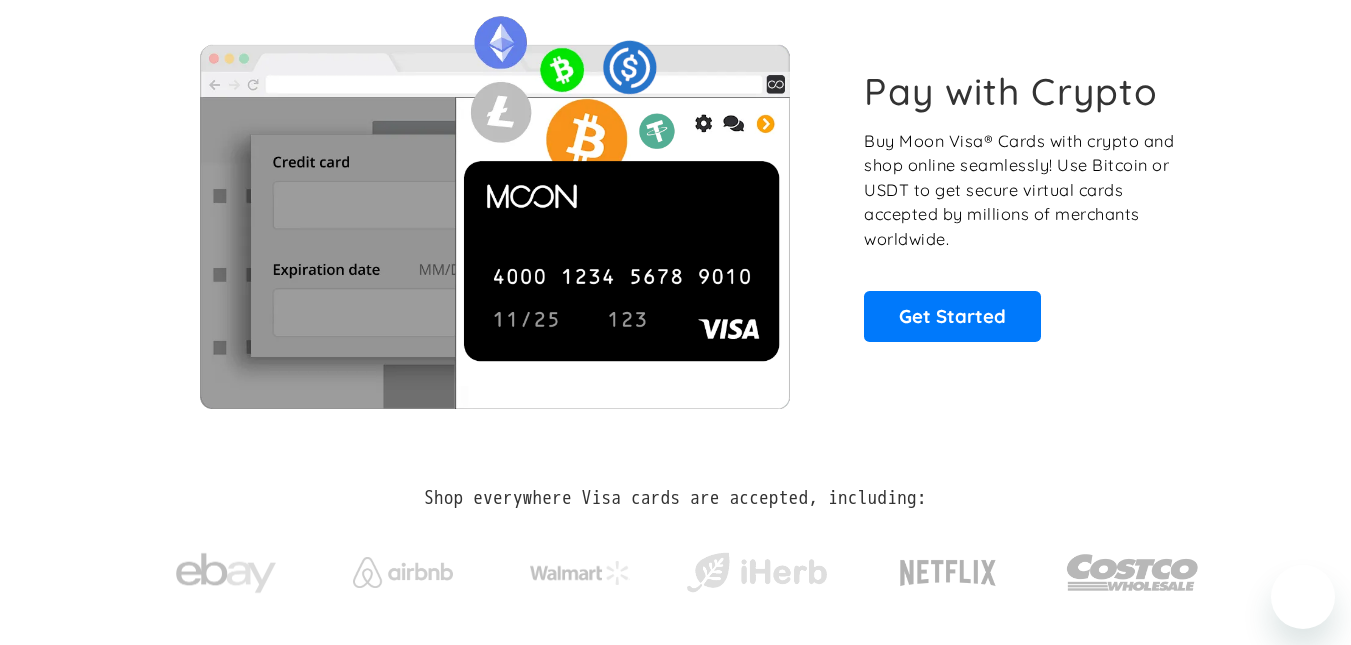 scroll, scrollTop: 124, scrollLeft: 0, axis: vertical 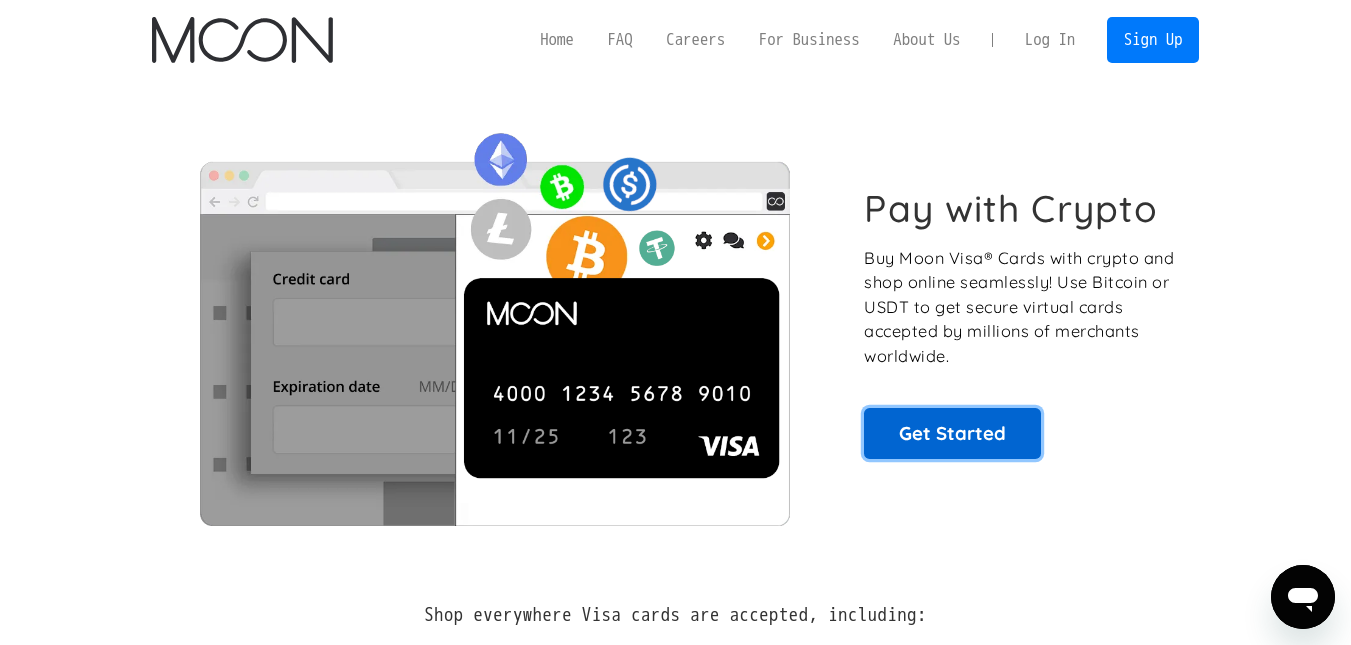 click on "Get Started" at bounding box center (952, 433) 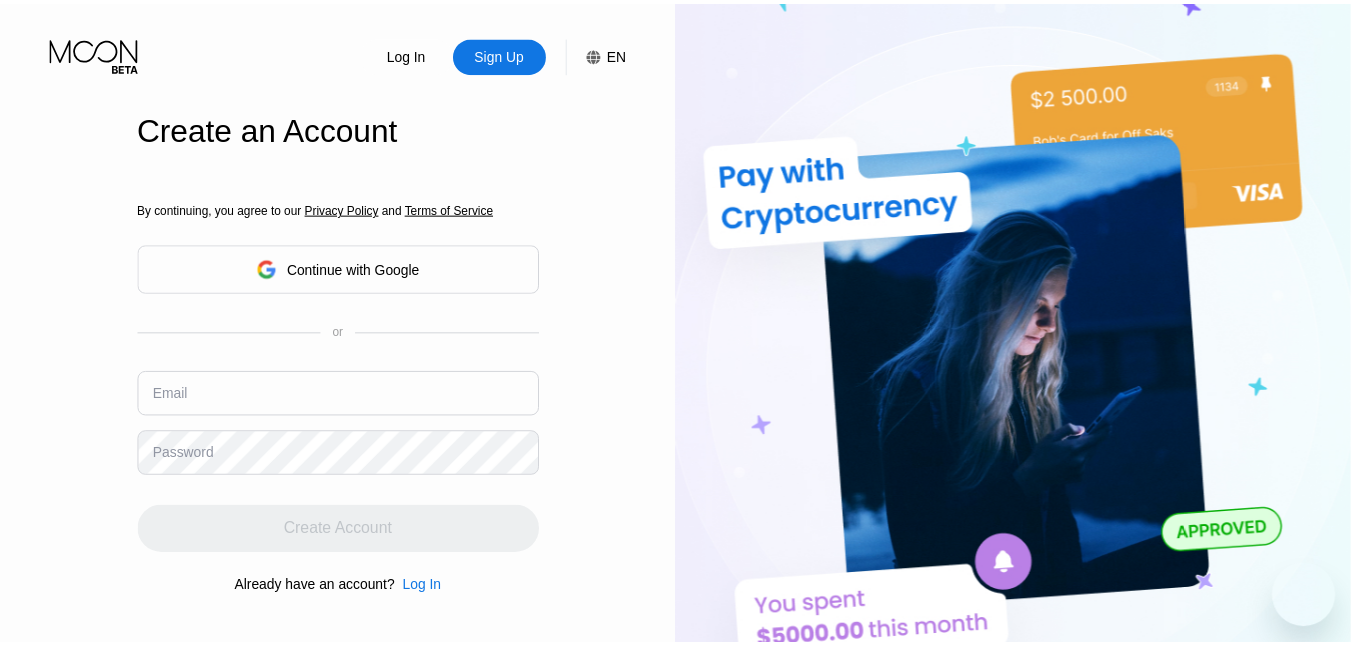 scroll, scrollTop: 0, scrollLeft: 0, axis: both 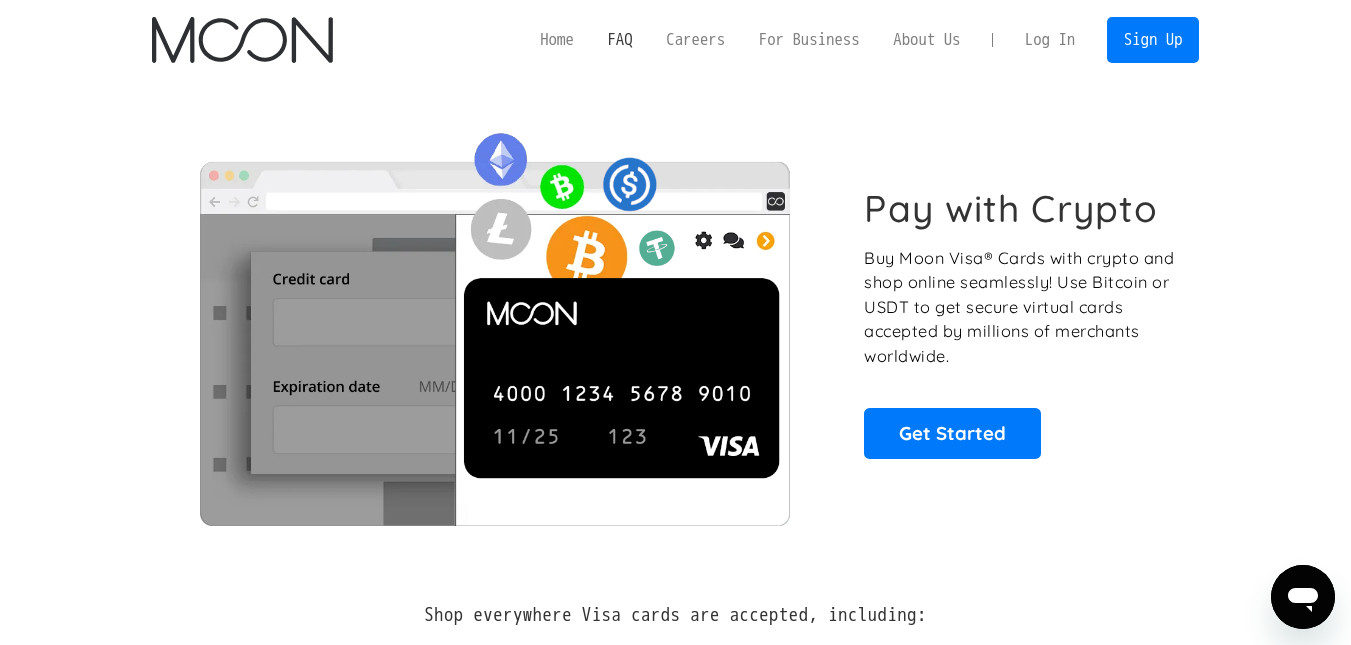 click on "FAQ" at bounding box center [620, 39] 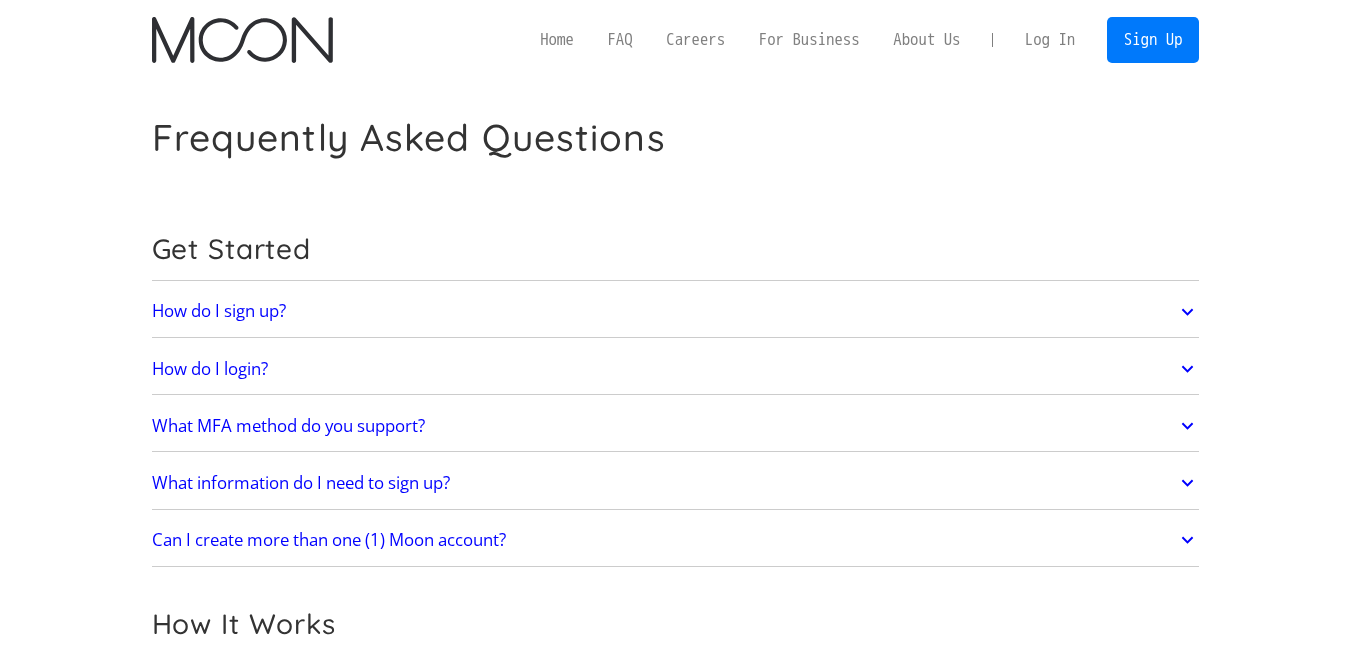 scroll, scrollTop: 0, scrollLeft: 0, axis: both 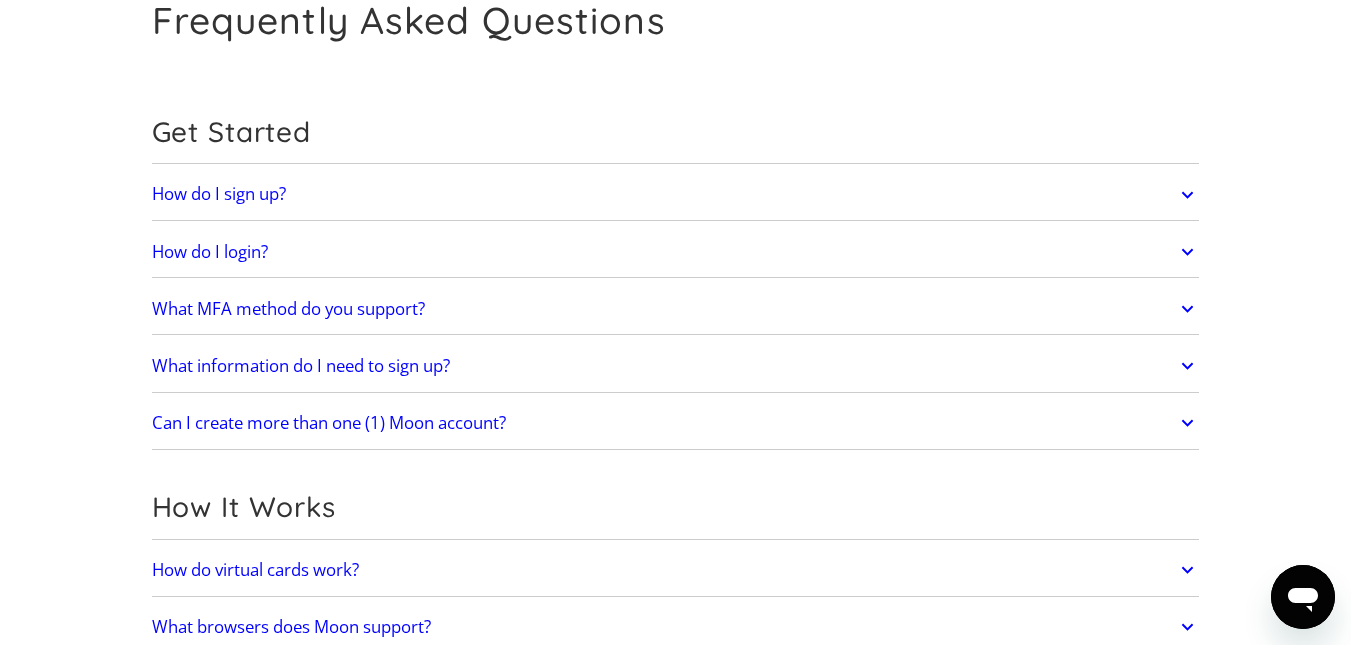 click on "What information do I need to sign up?" at bounding box center (301, 366) 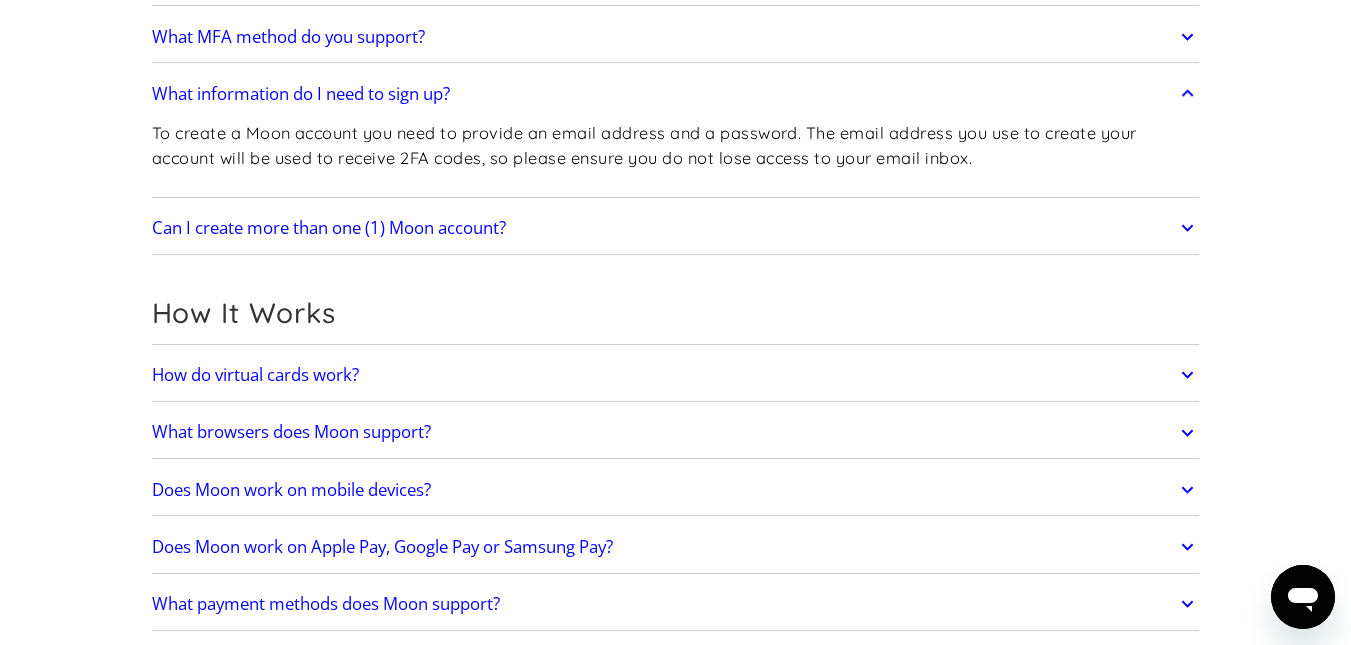 scroll, scrollTop: 397, scrollLeft: 0, axis: vertical 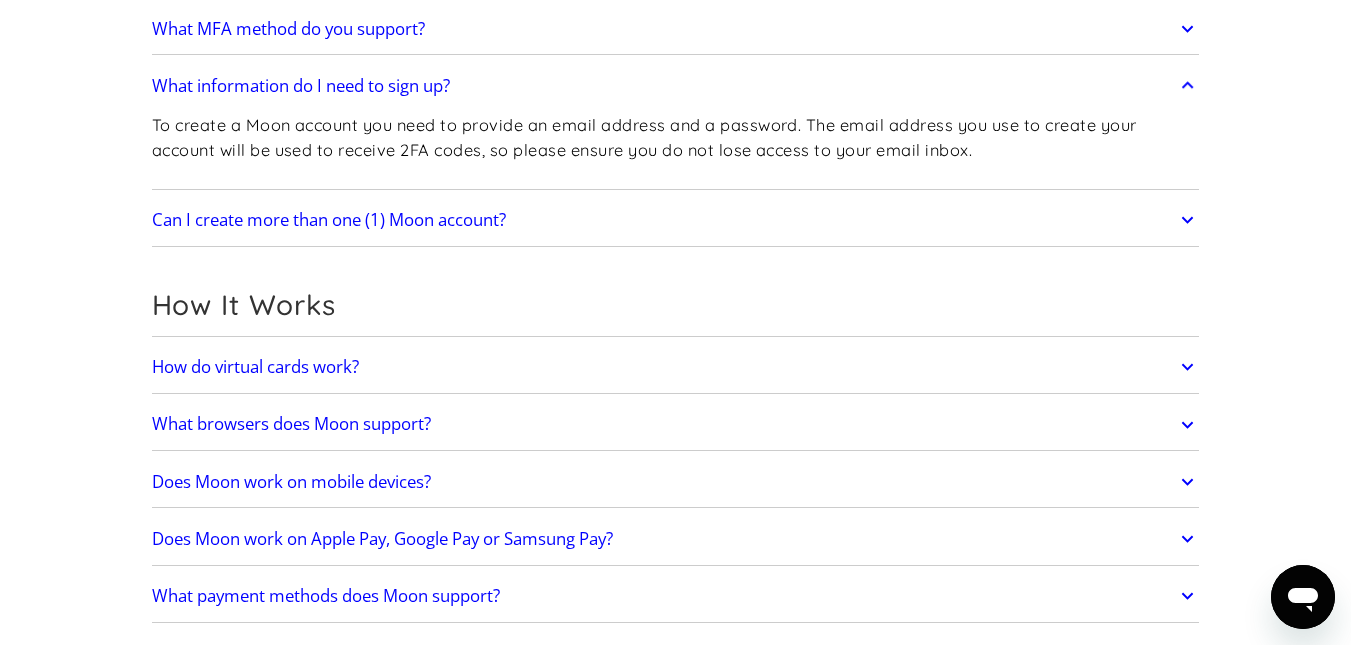 click on "Can I create more than one (1) Moon account?" at bounding box center [329, 220] 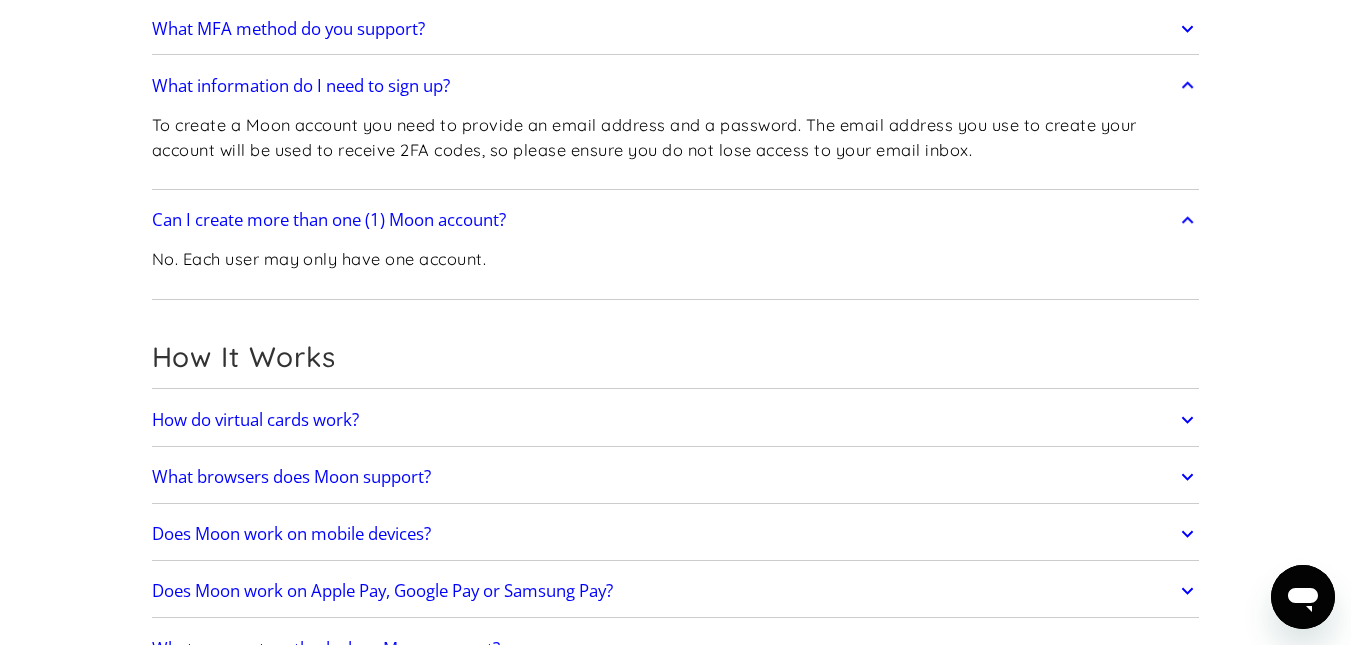 click on "Can I create more than one (1) Moon account?" at bounding box center (329, 220) 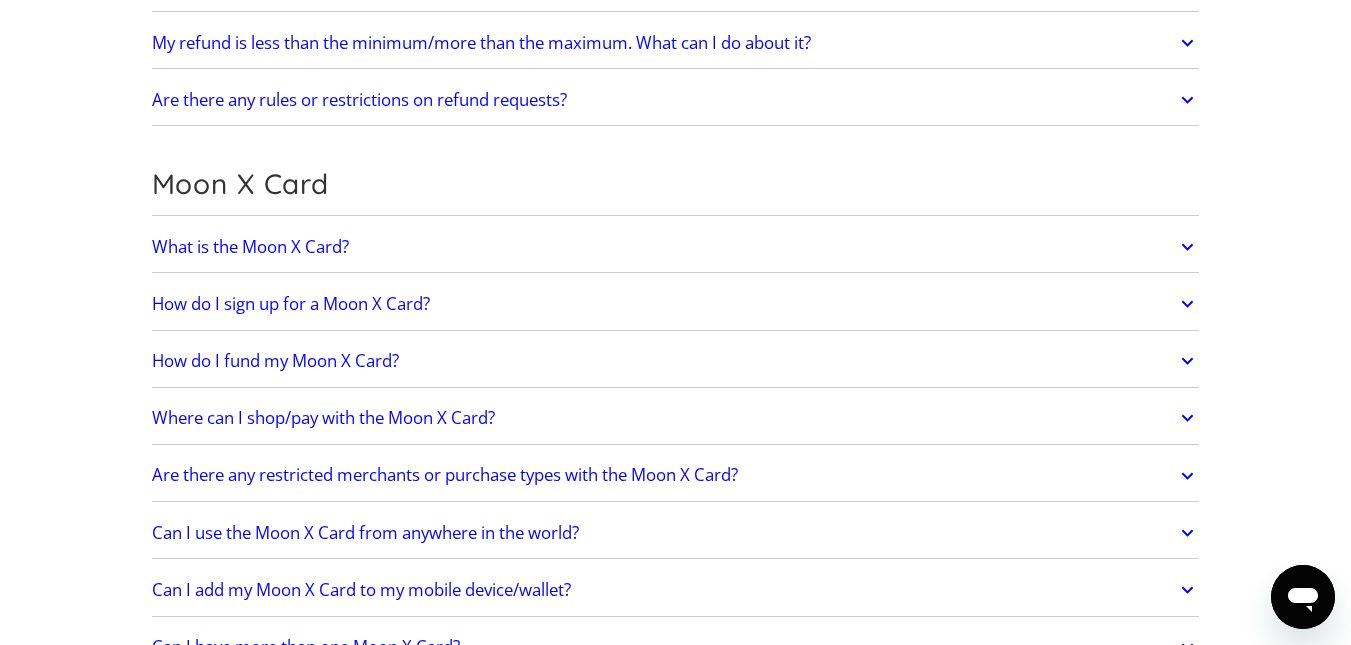 scroll, scrollTop: 1439, scrollLeft: 0, axis: vertical 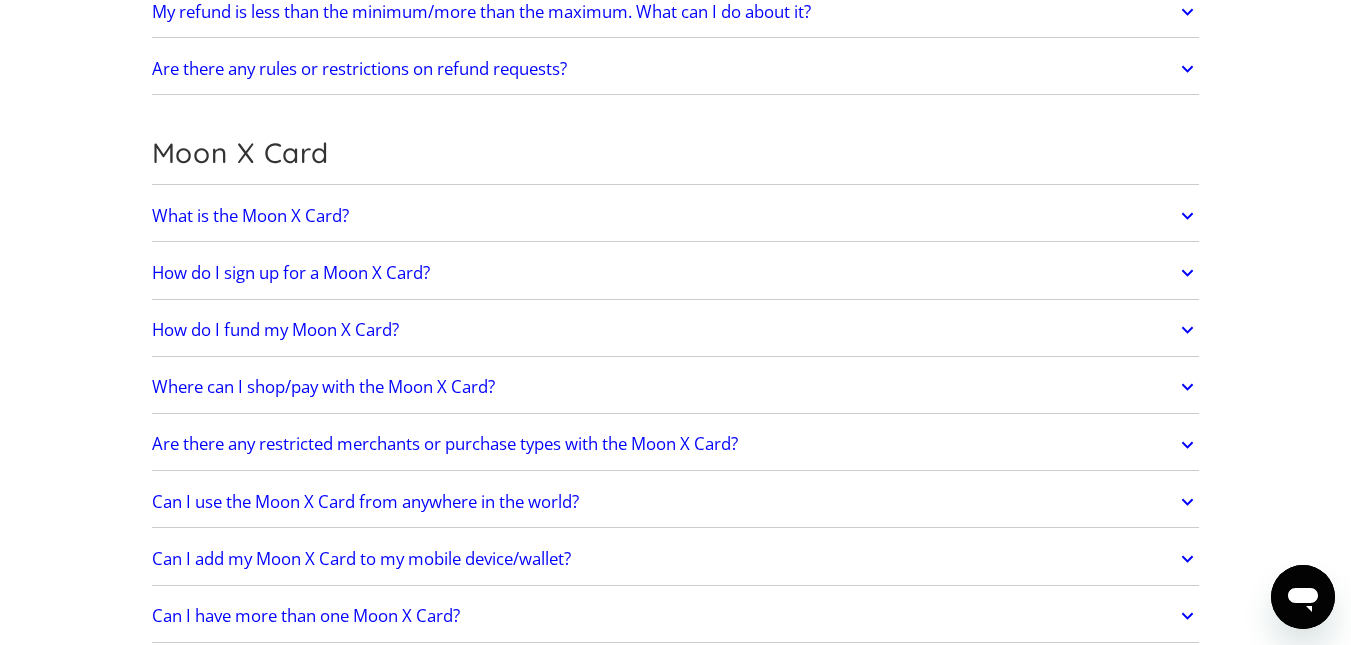 click on "How do I sign up for a Moon X Card?" at bounding box center (291, 273) 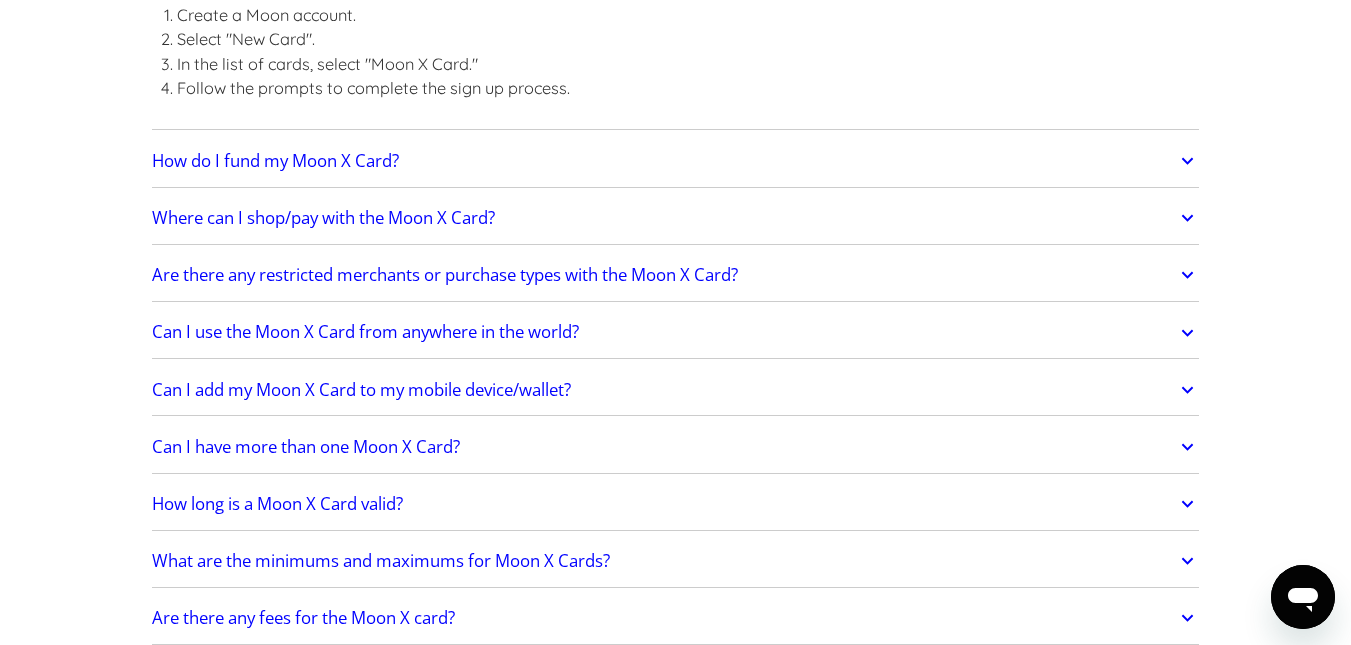 scroll, scrollTop: 1781, scrollLeft: 0, axis: vertical 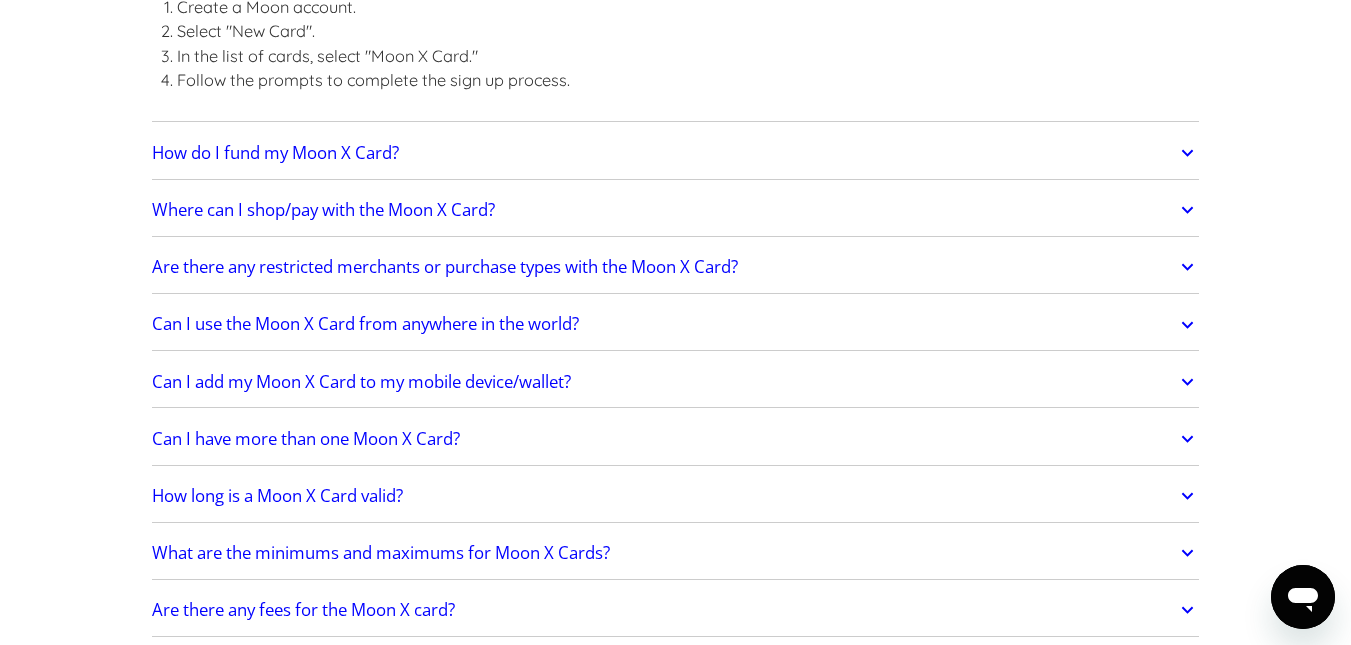 click on "Are there any restricted merchants or purchase types with the Moon X Card?" at bounding box center (445, 267) 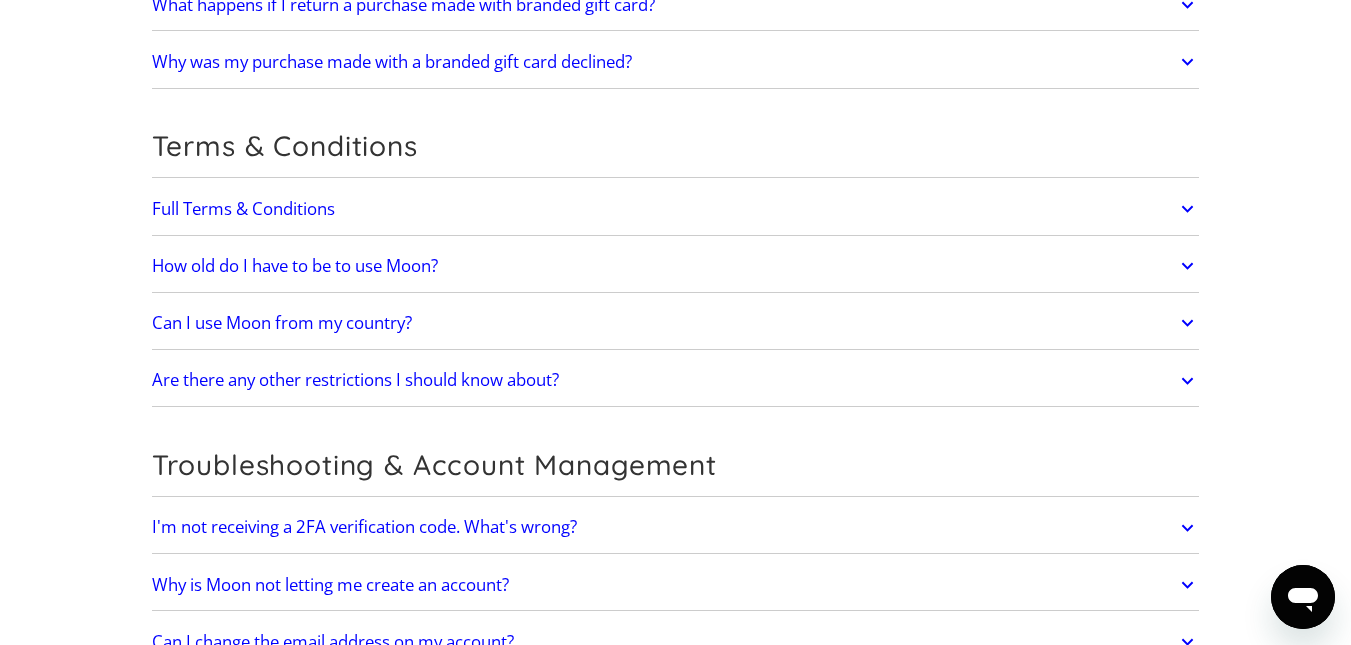 scroll, scrollTop: 4667, scrollLeft: 0, axis: vertical 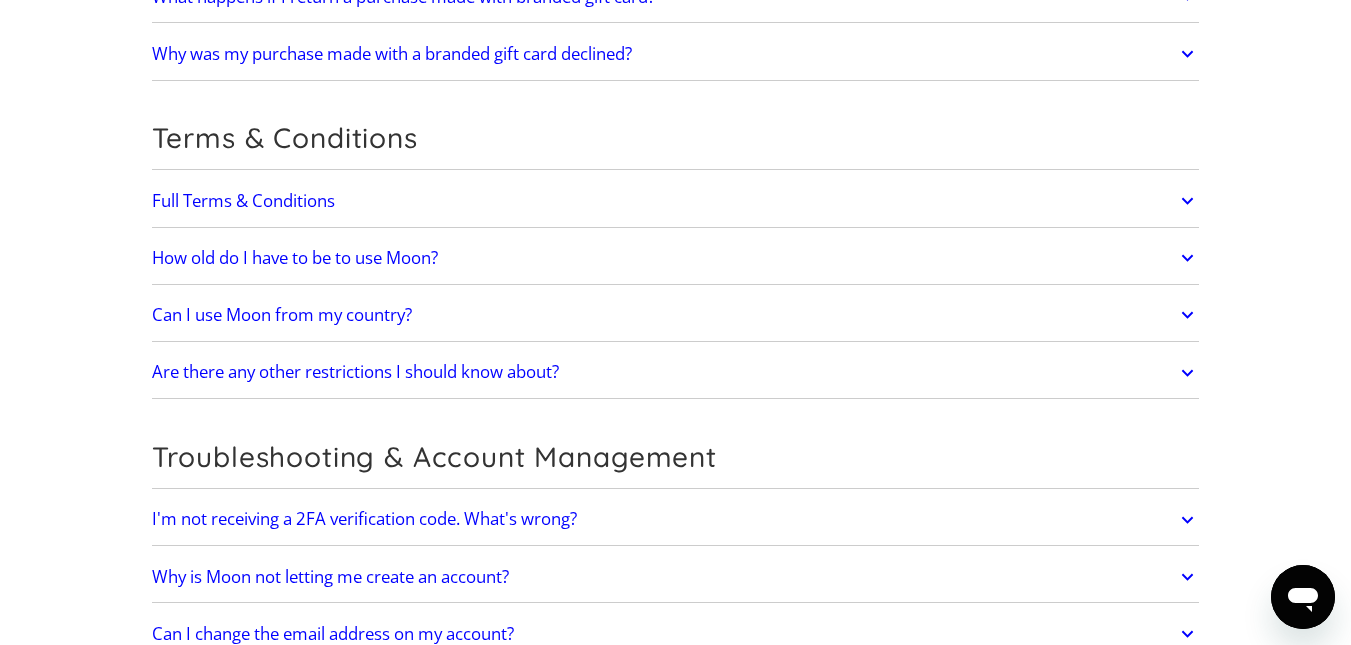 click on "How old do I have to be to use Moon?" at bounding box center (676, 258) 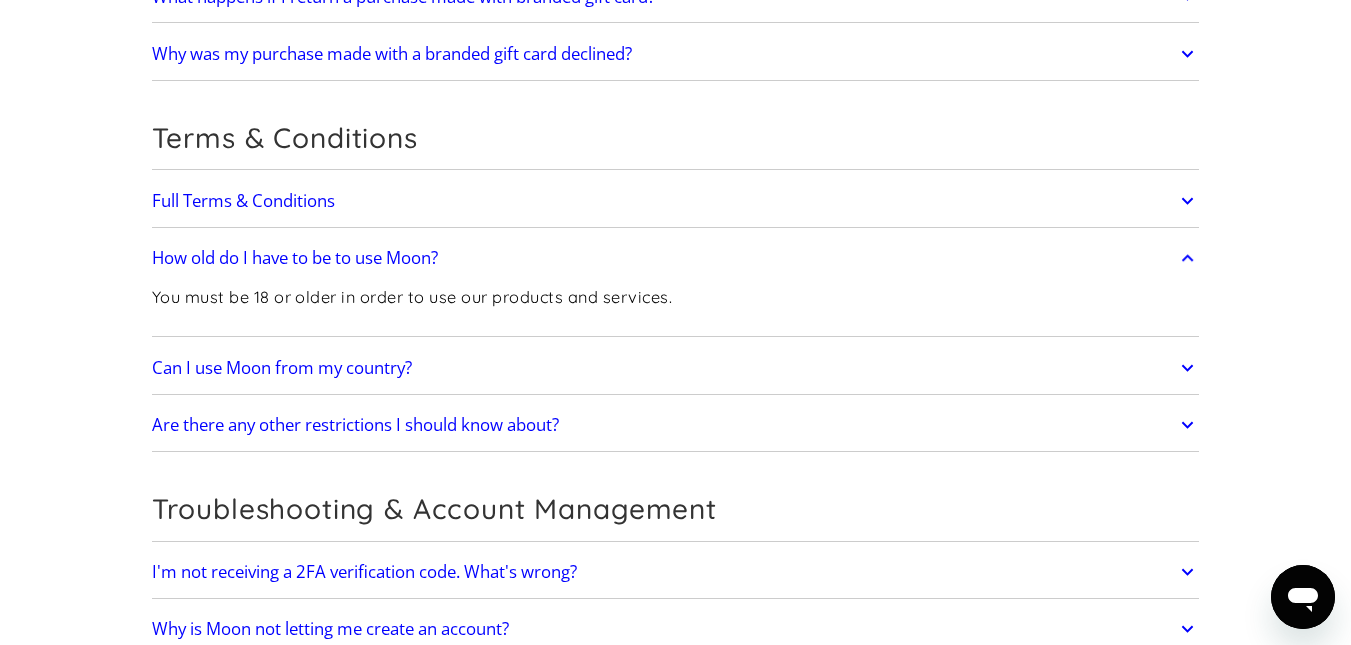 click on "How old do I have to be to use Moon?" at bounding box center (676, 258) 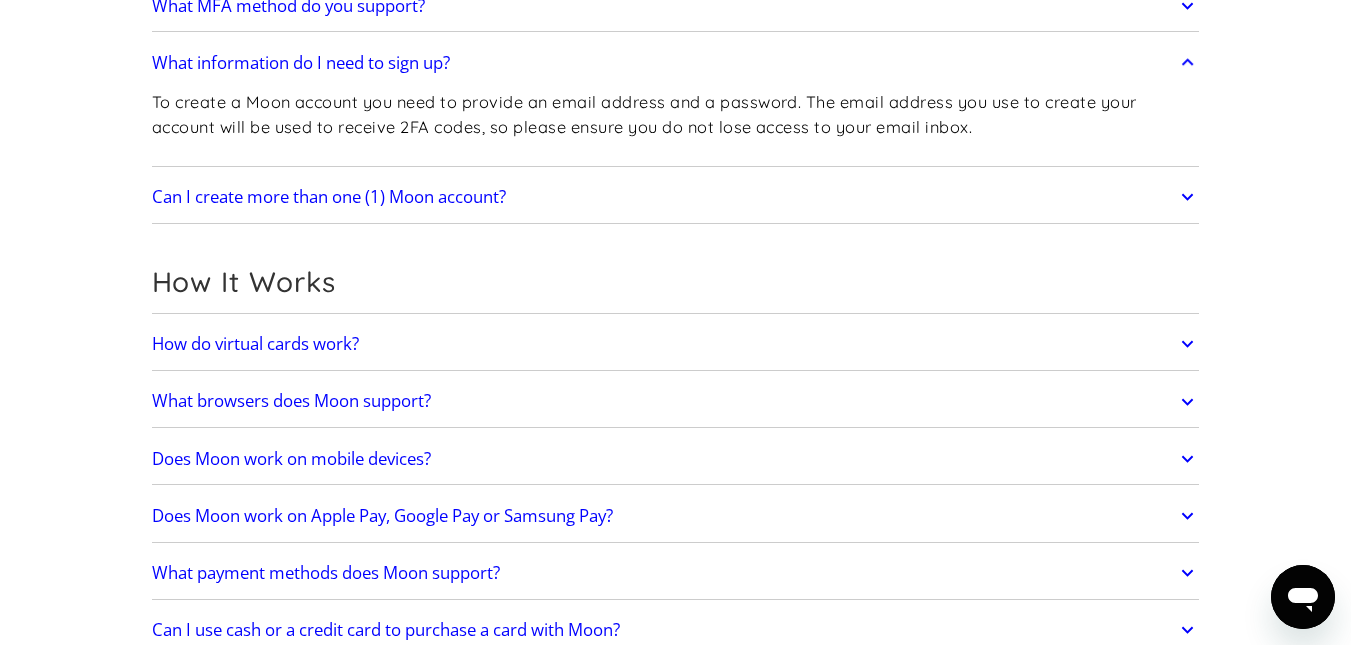scroll, scrollTop: 0, scrollLeft: 0, axis: both 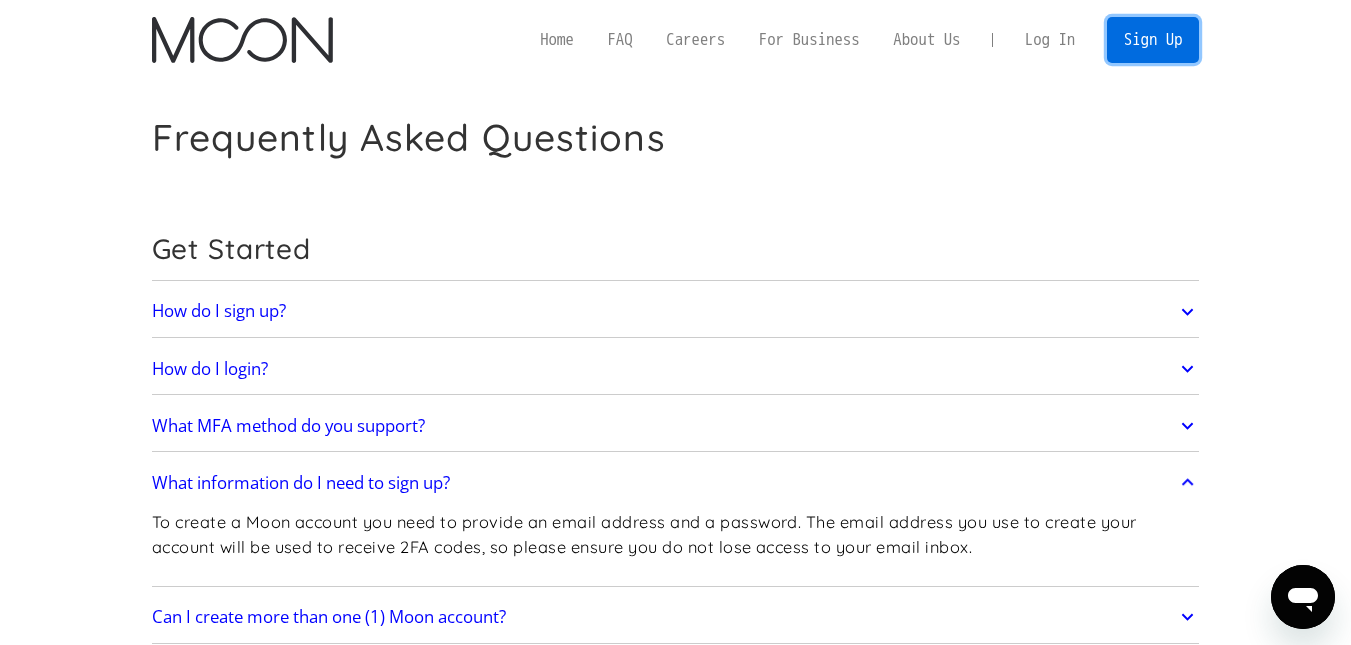 click on "Sign Up" at bounding box center (1153, 39) 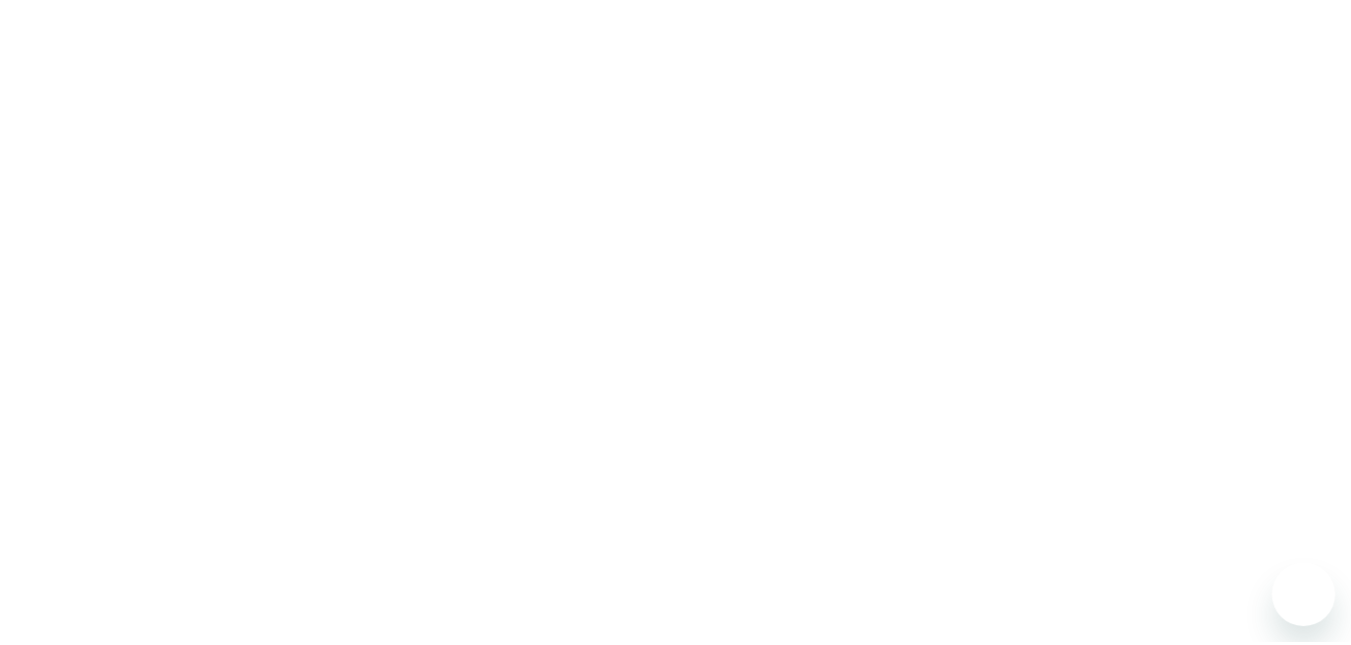 scroll, scrollTop: 0, scrollLeft: 0, axis: both 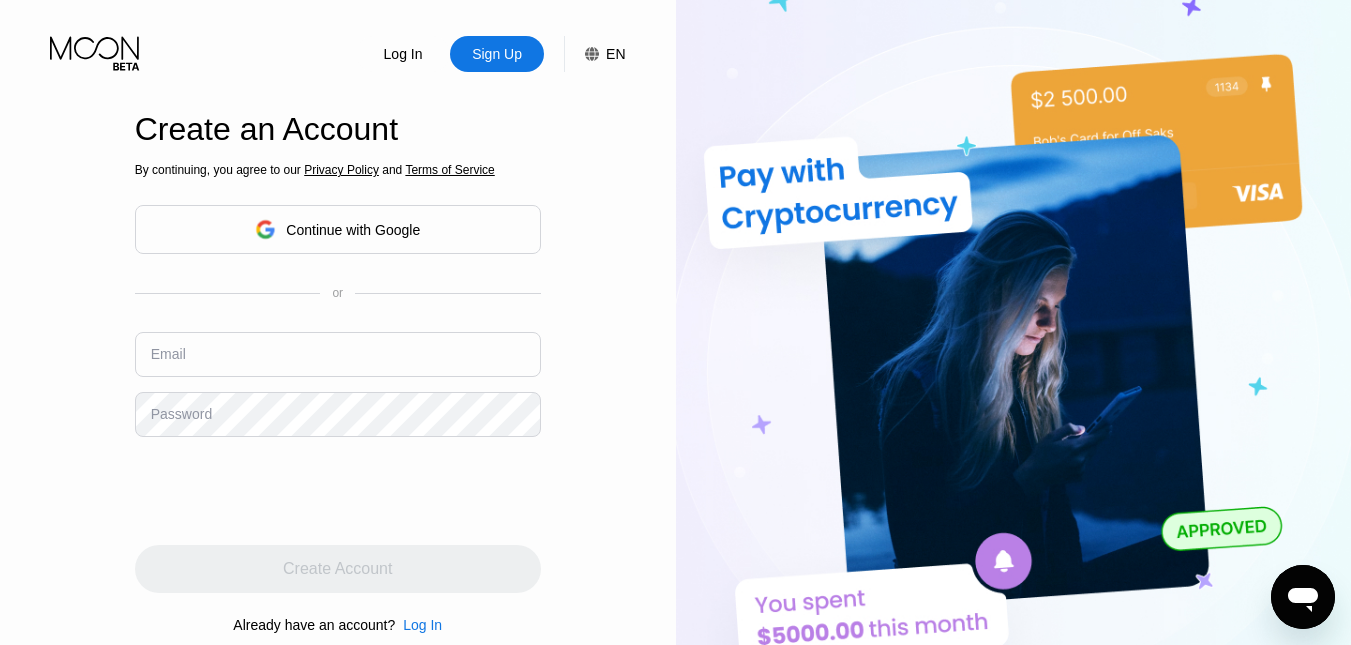 click at bounding box center [338, 354] 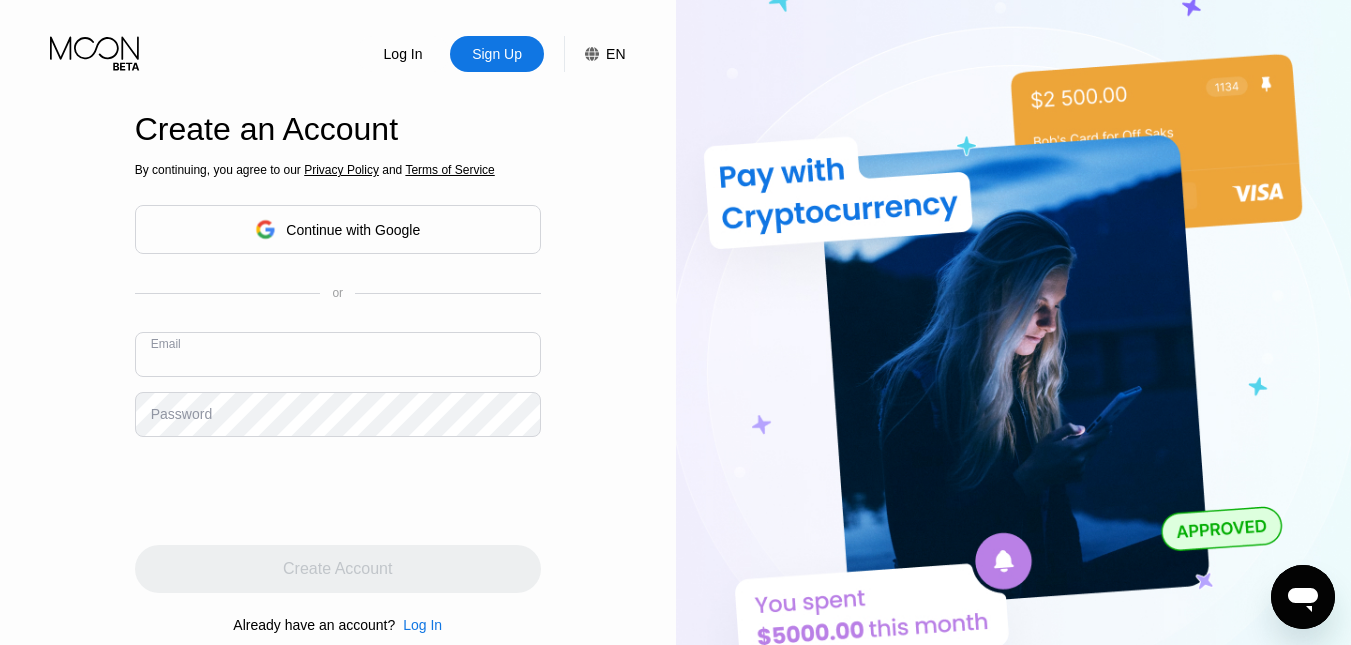 type on "[NAME]@[DOMAIN]" 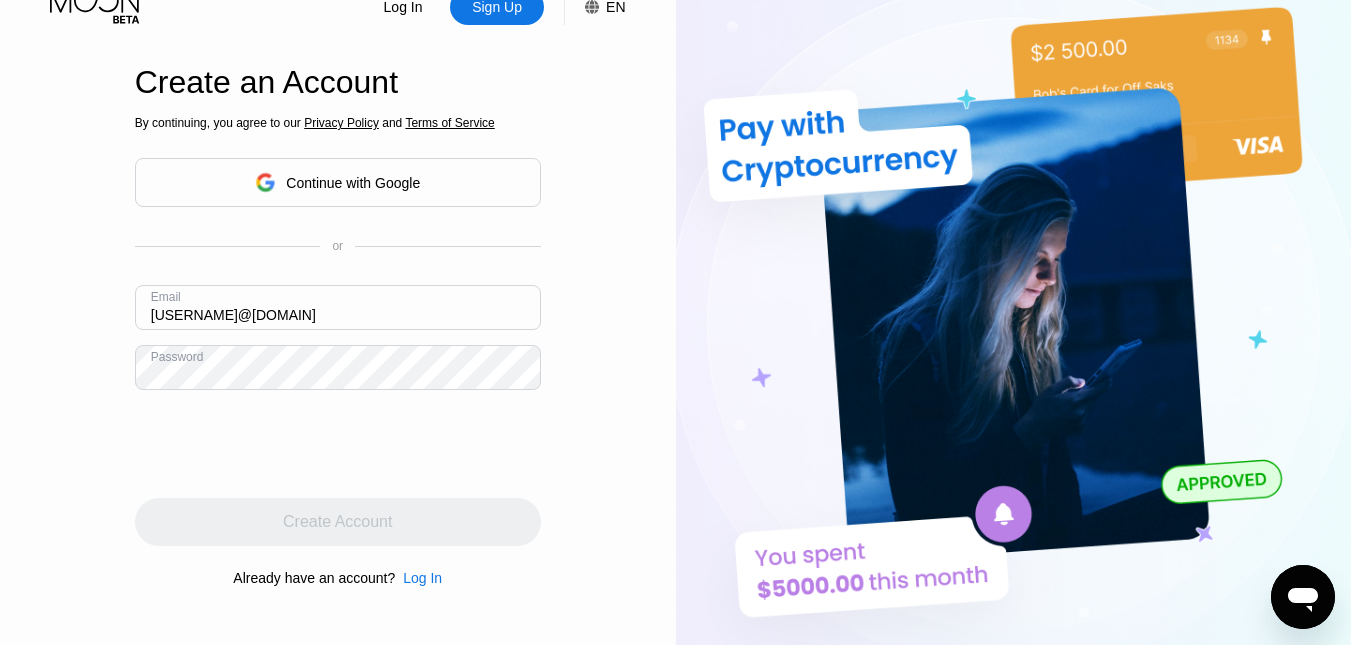 scroll, scrollTop: 86, scrollLeft: 0, axis: vertical 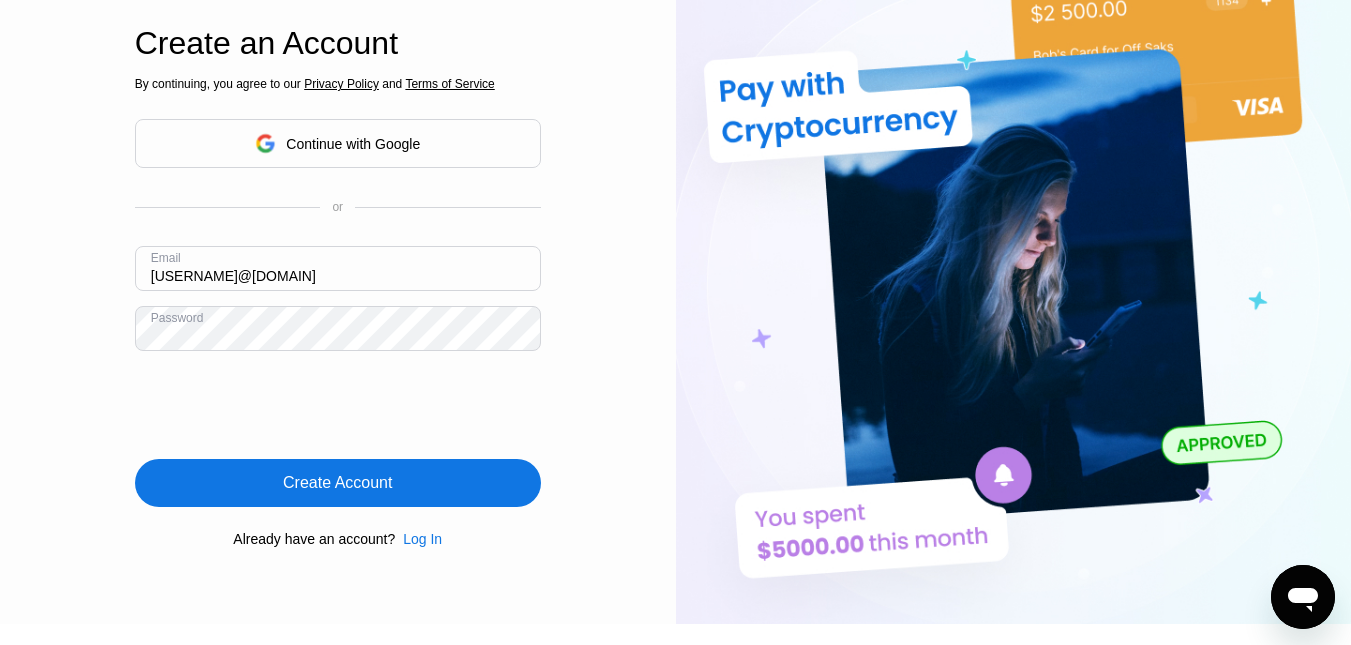 click on "Create Account" at bounding box center (337, 483) 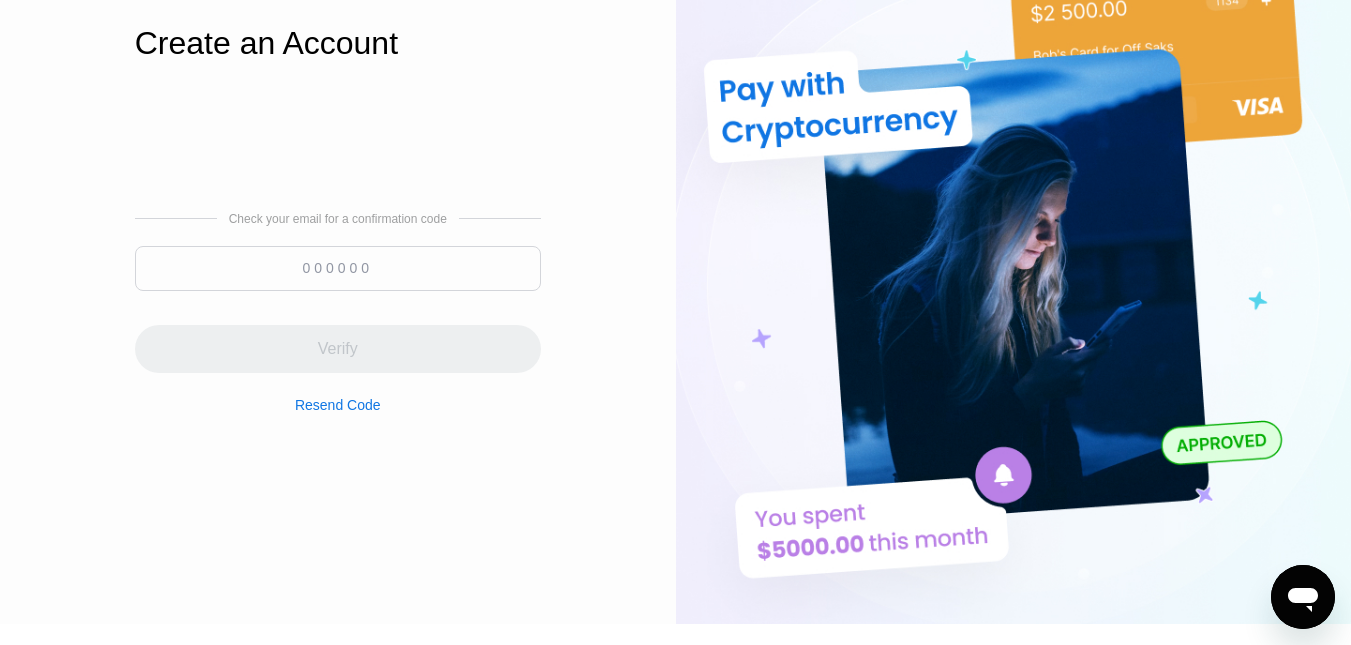 click at bounding box center (338, 268) 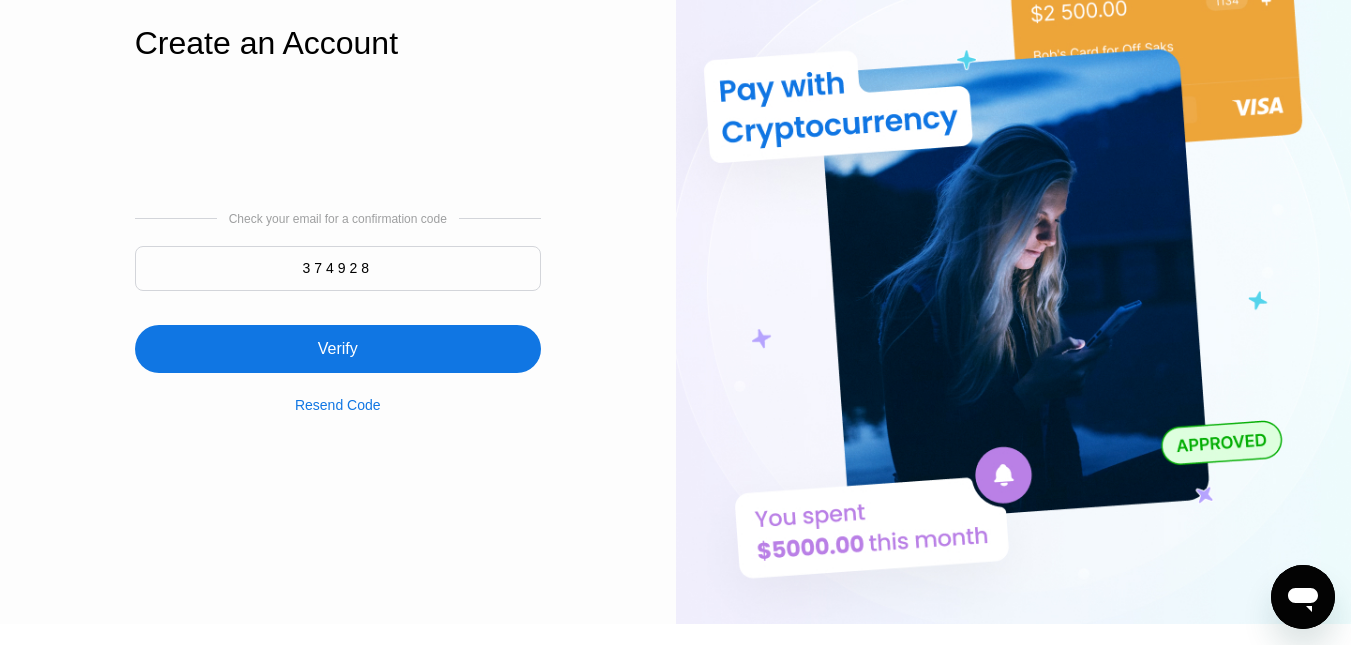 type on "374928" 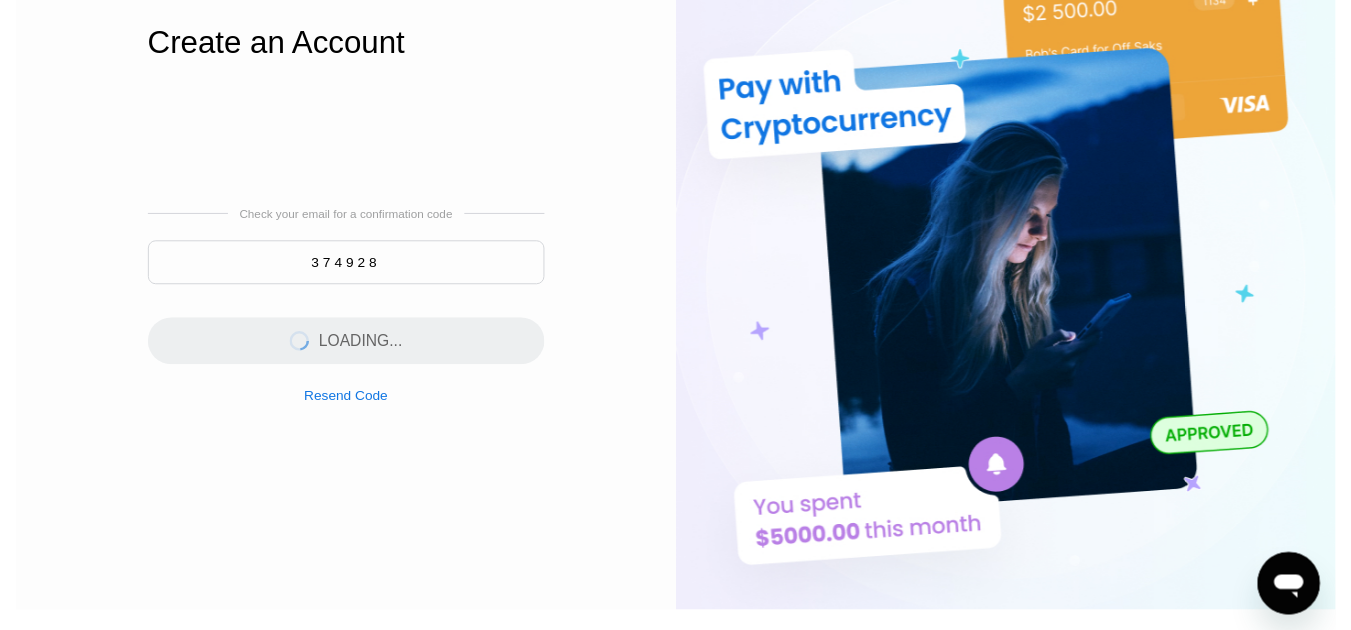 scroll, scrollTop: 0, scrollLeft: 0, axis: both 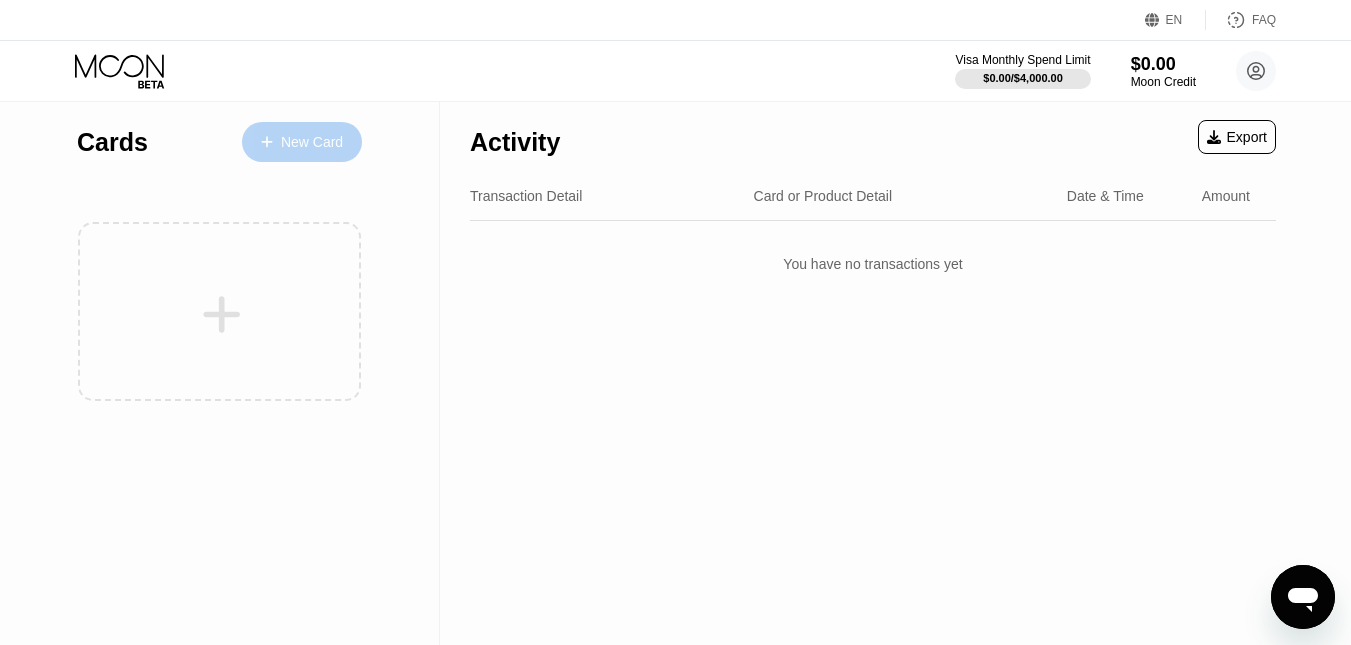 click on "New Card" at bounding box center [312, 142] 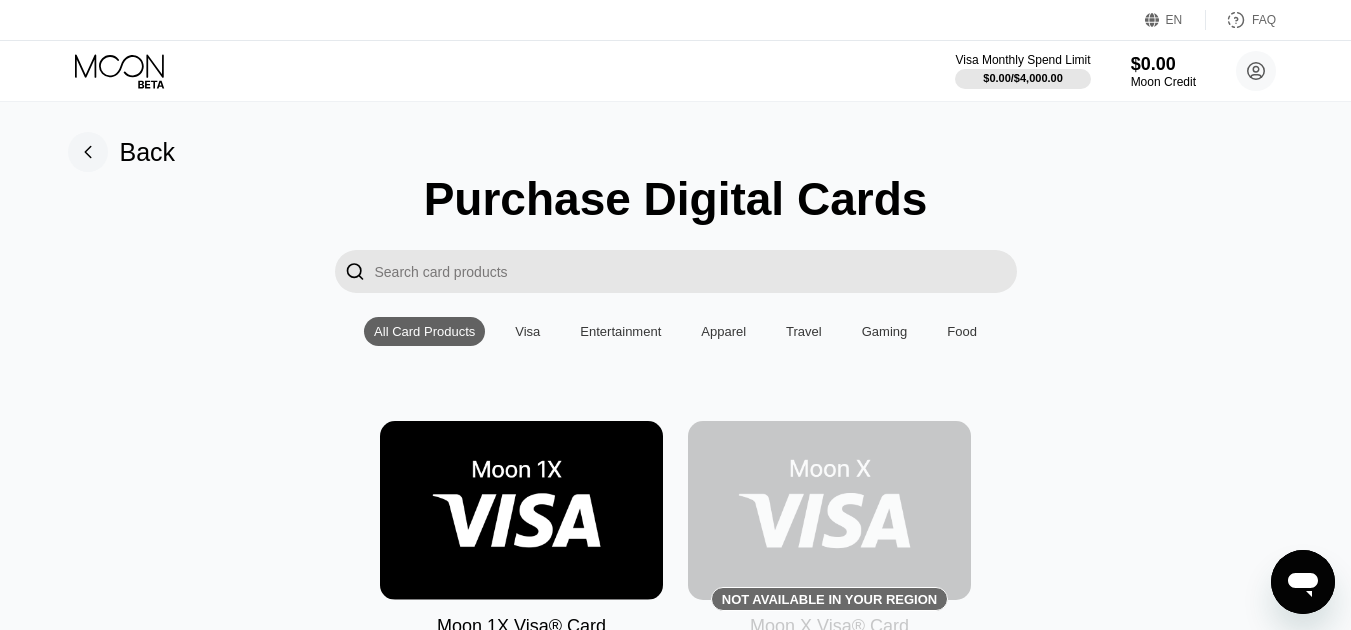 scroll, scrollTop: 117, scrollLeft: 0, axis: vertical 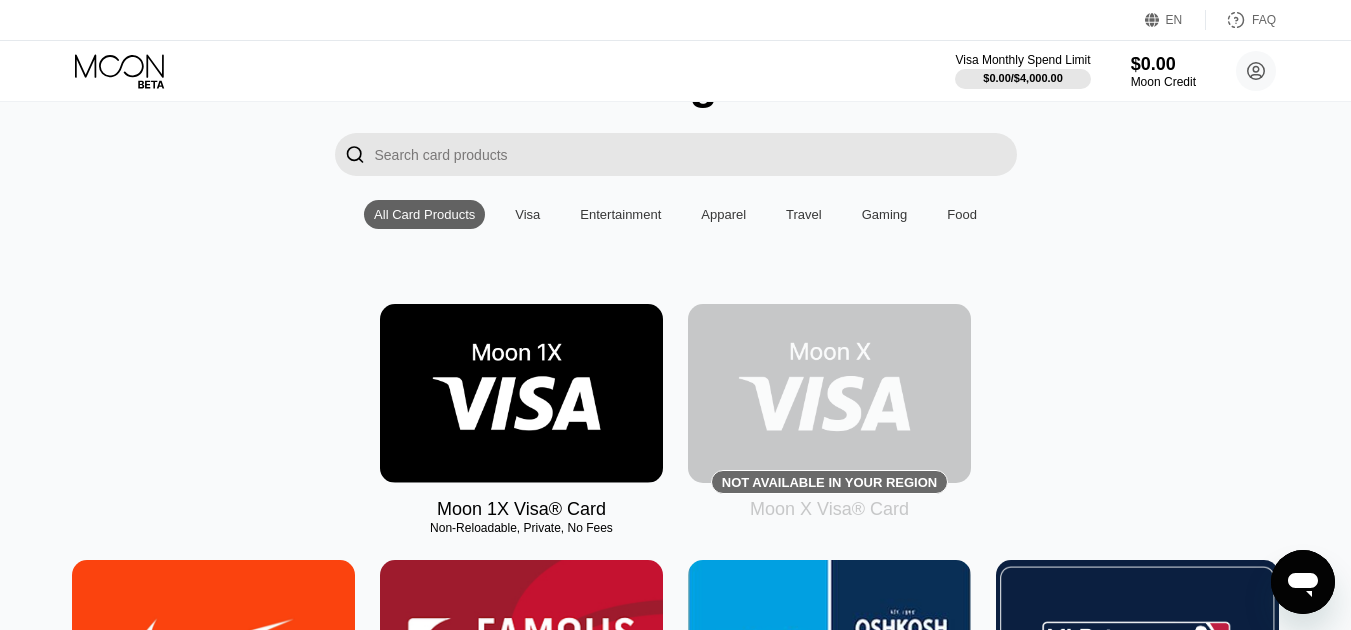click at bounding box center (521, 393) 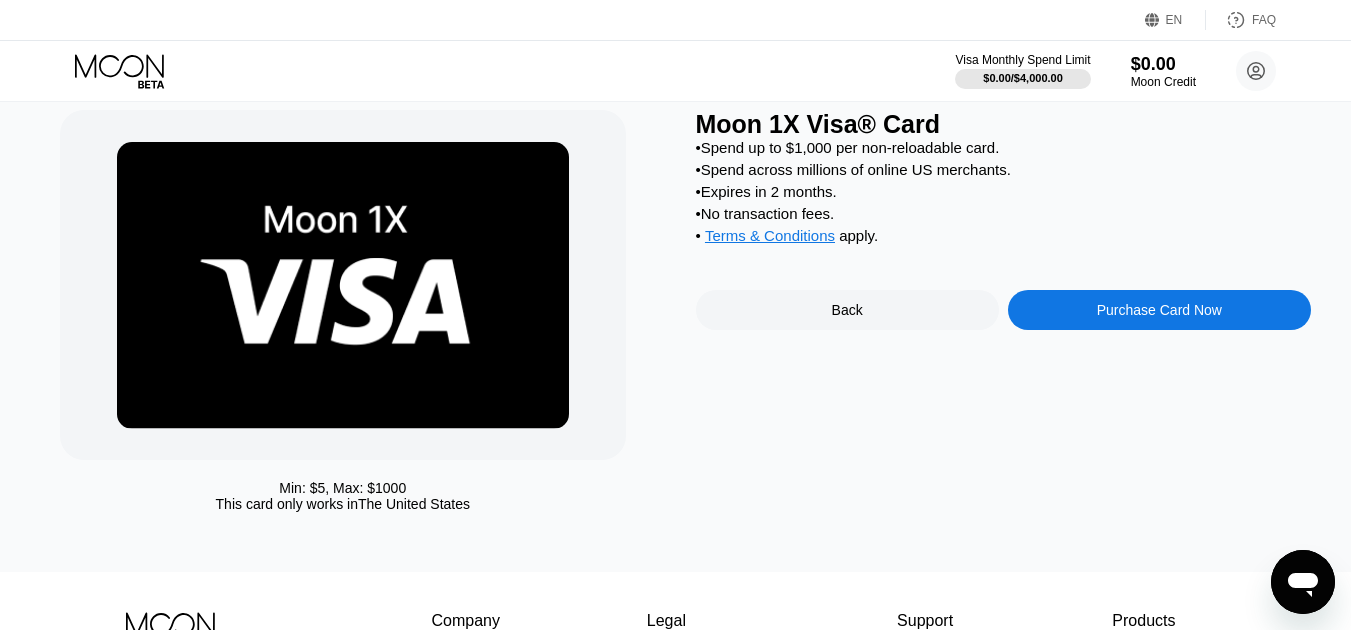 scroll, scrollTop: 0, scrollLeft: 0, axis: both 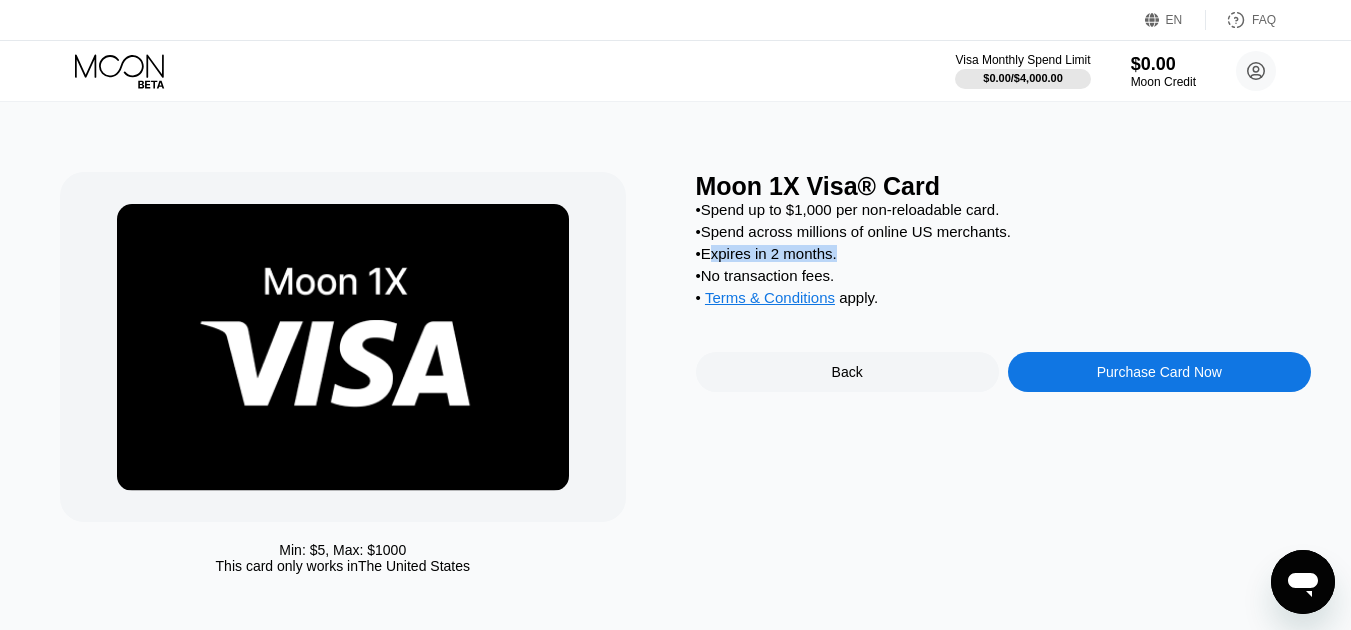 drag, startPoint x: 711, startPoint y: 265, endPoint x: 863, endPoint y: 266, distance: 152.0033 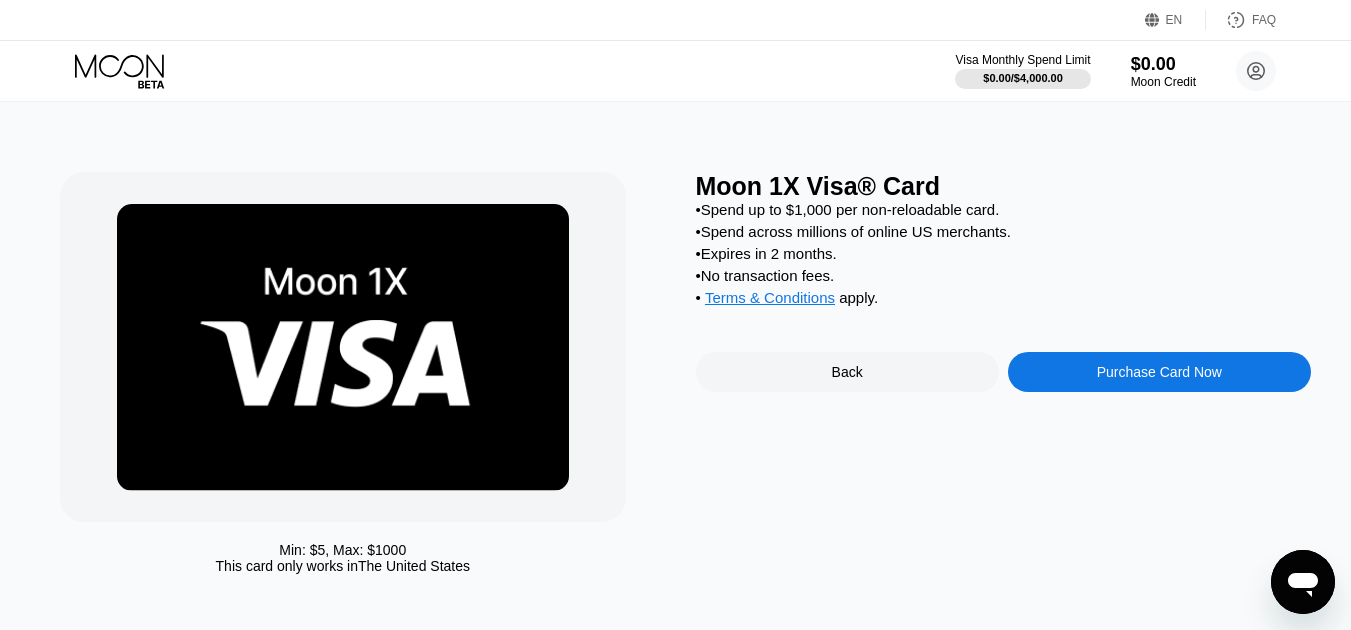 click on "•  No transaction fees." at bounding box center [1003, 275] 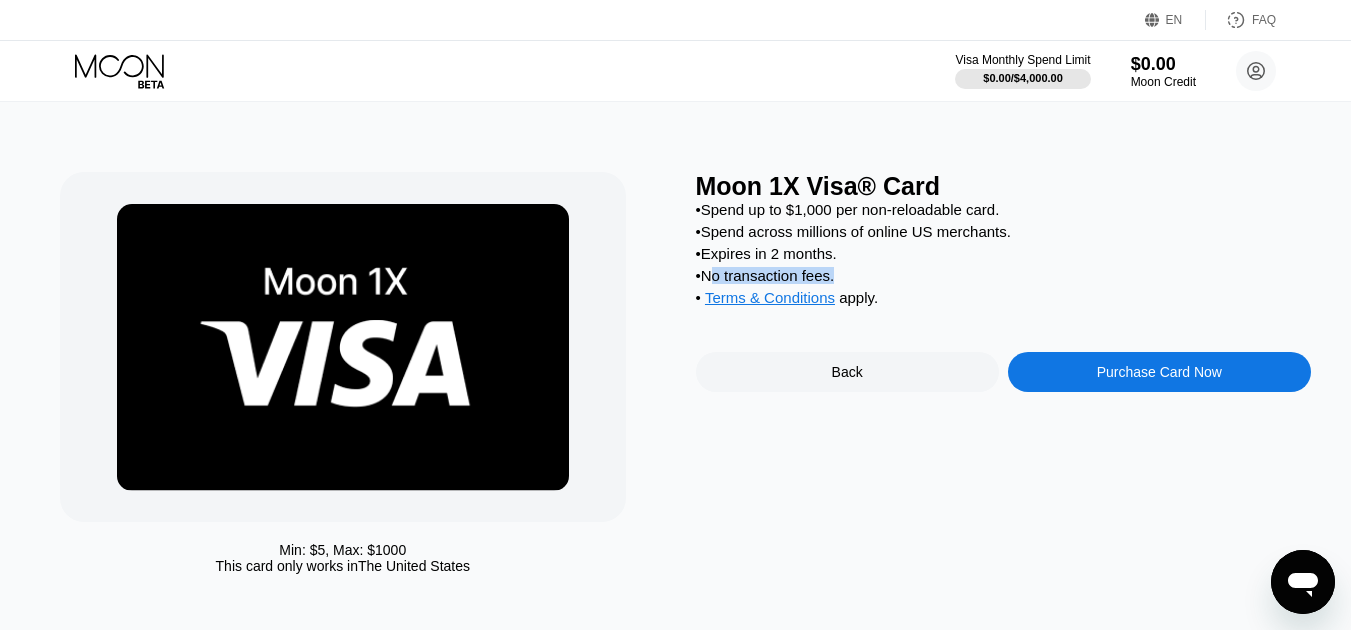 drag, startPoint x: 713, startPoint y: 293, endPoint x: 868, endPoint y: 292, distance: 155.00322 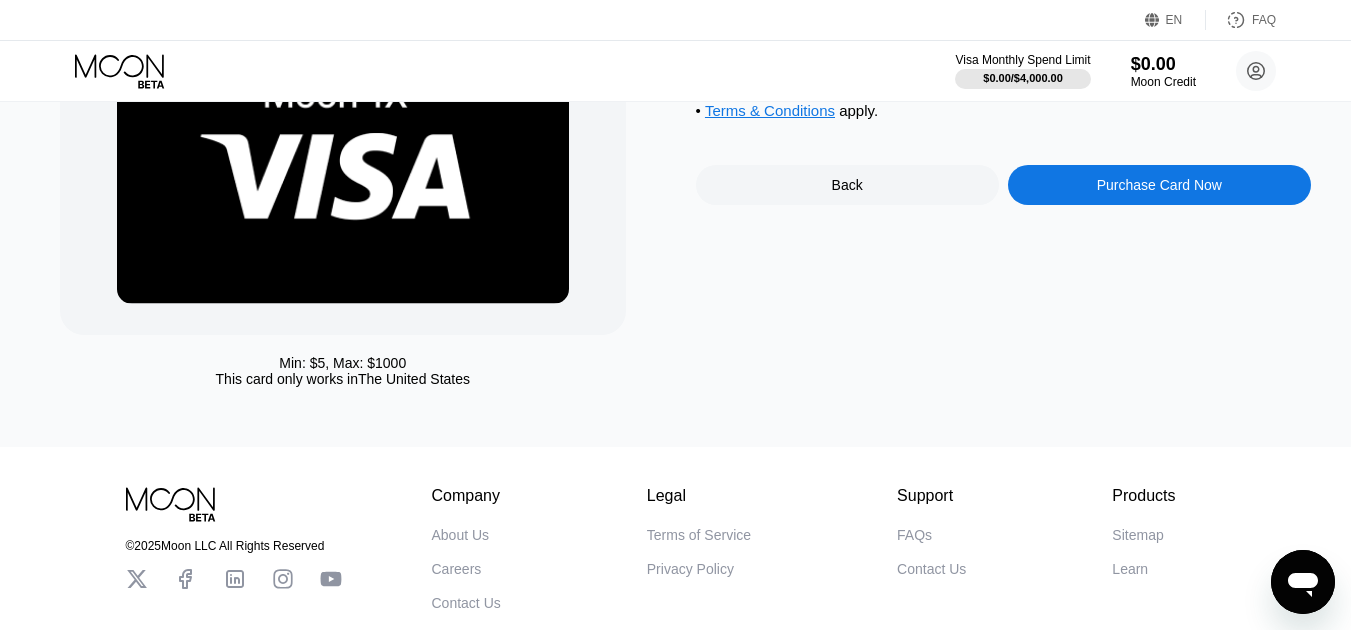 click on "Moon 1X Visa® Card •  Spend up to $1,000 per non-reloadable card. •  Spend across millions of online US merchants. •  Expires in 2 months. •  No transaction fees. •   Terms & Conditions   apply . Back Purchase Card Now" at bounding box center [1003, 191] 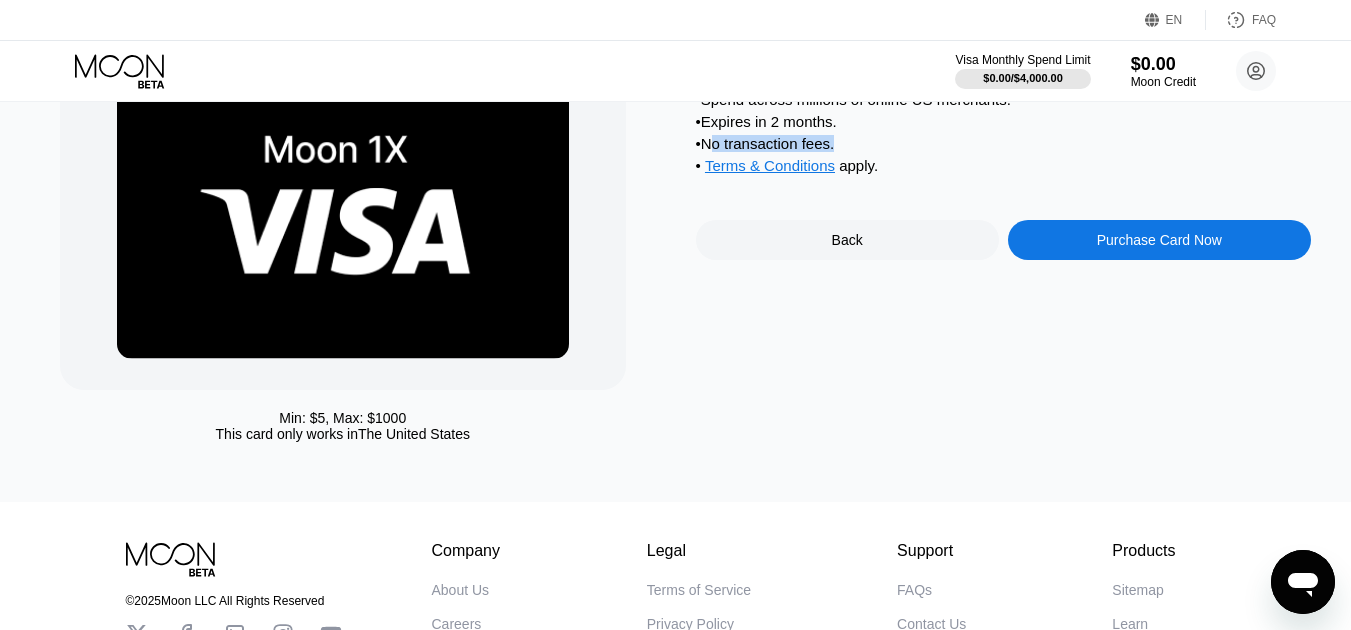 scroll, scrollTop: 0, scrollLeft: 0, axis: both 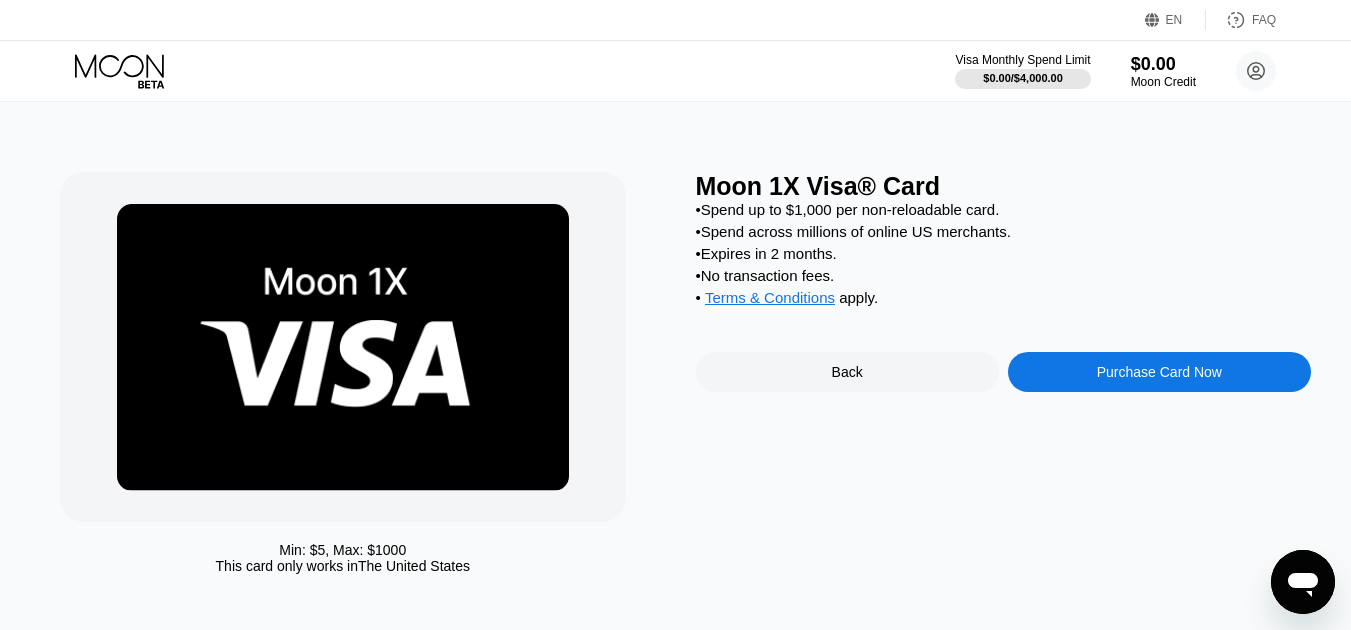 click on "Purchase Card Now" at bounding box center [1159, 372] 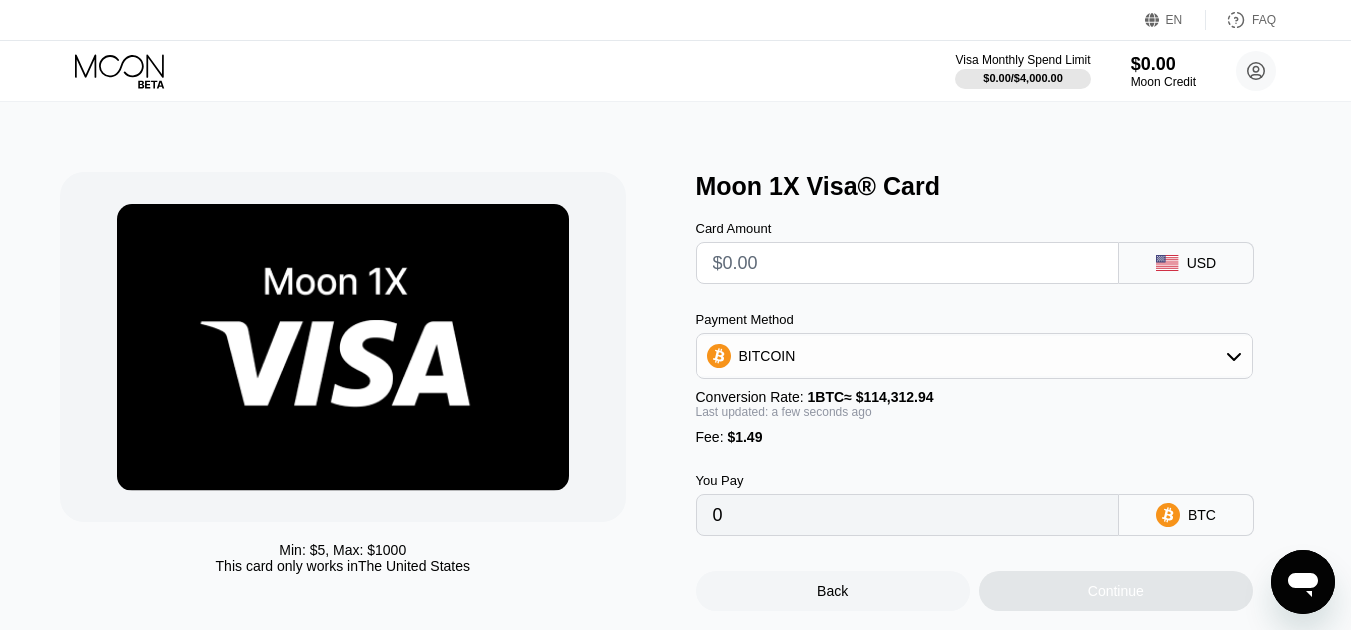 click at bounding box center (907, 263) 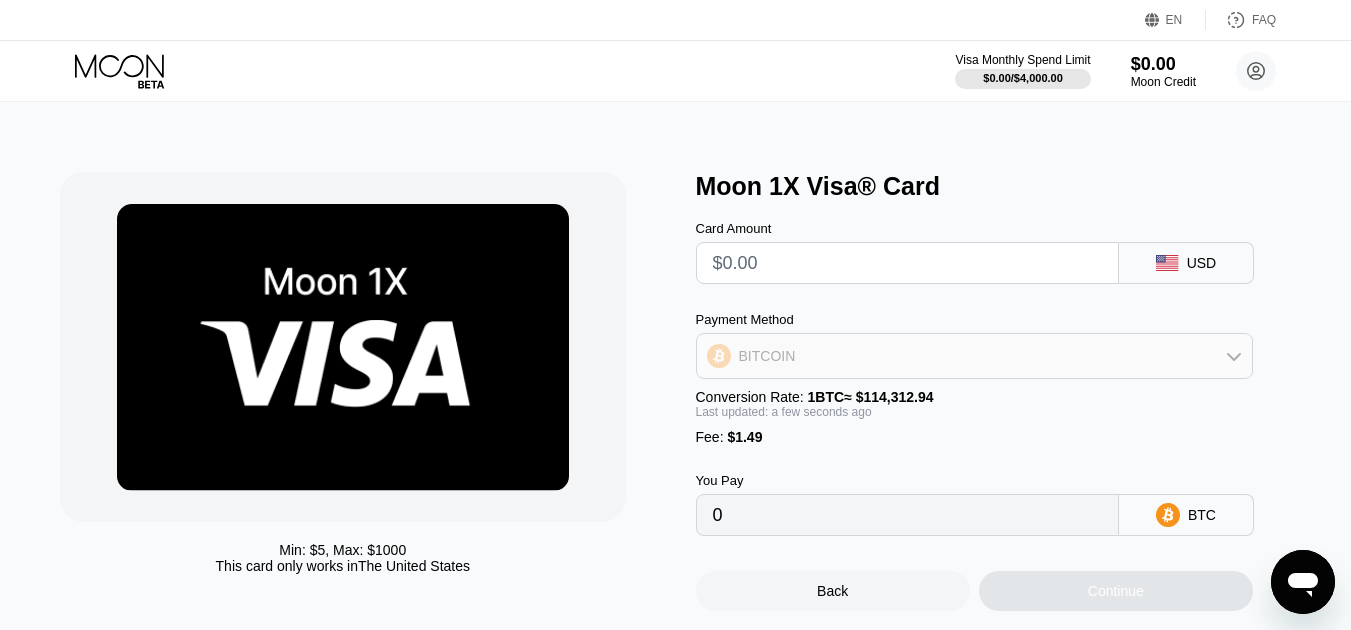 click on "BITCOIN" at bounding box center (974, 356) 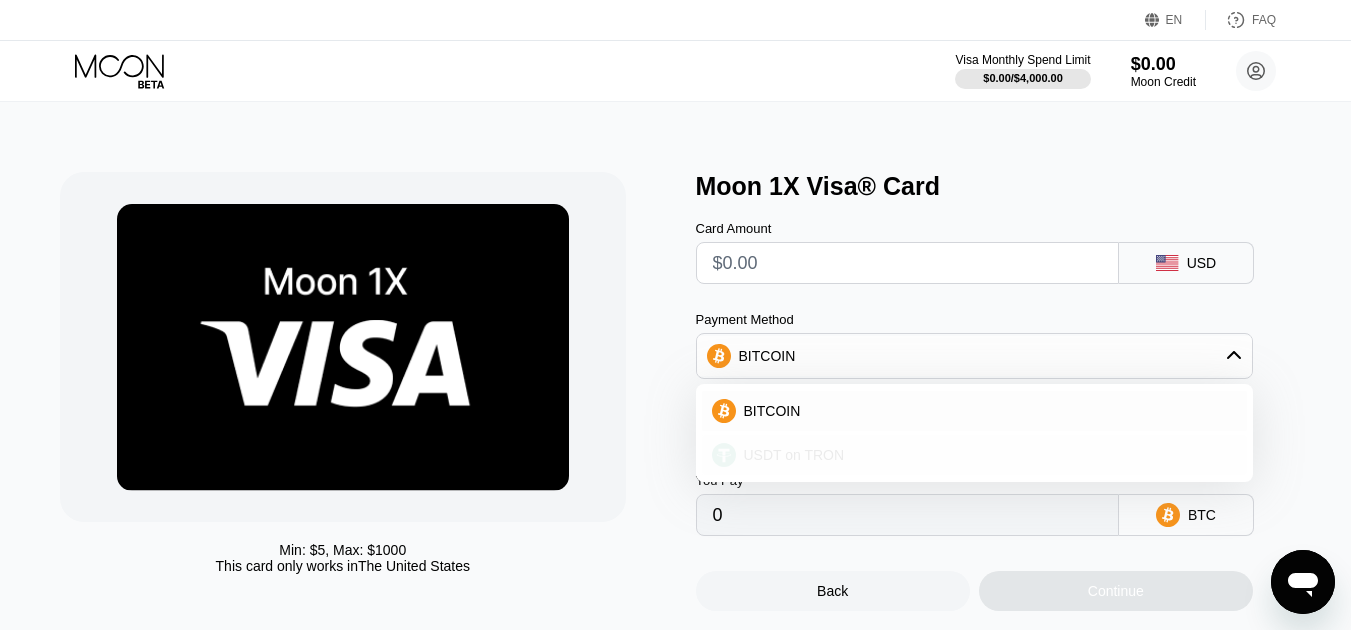click on "USDT on TRON" at bounding box center [986, 455] 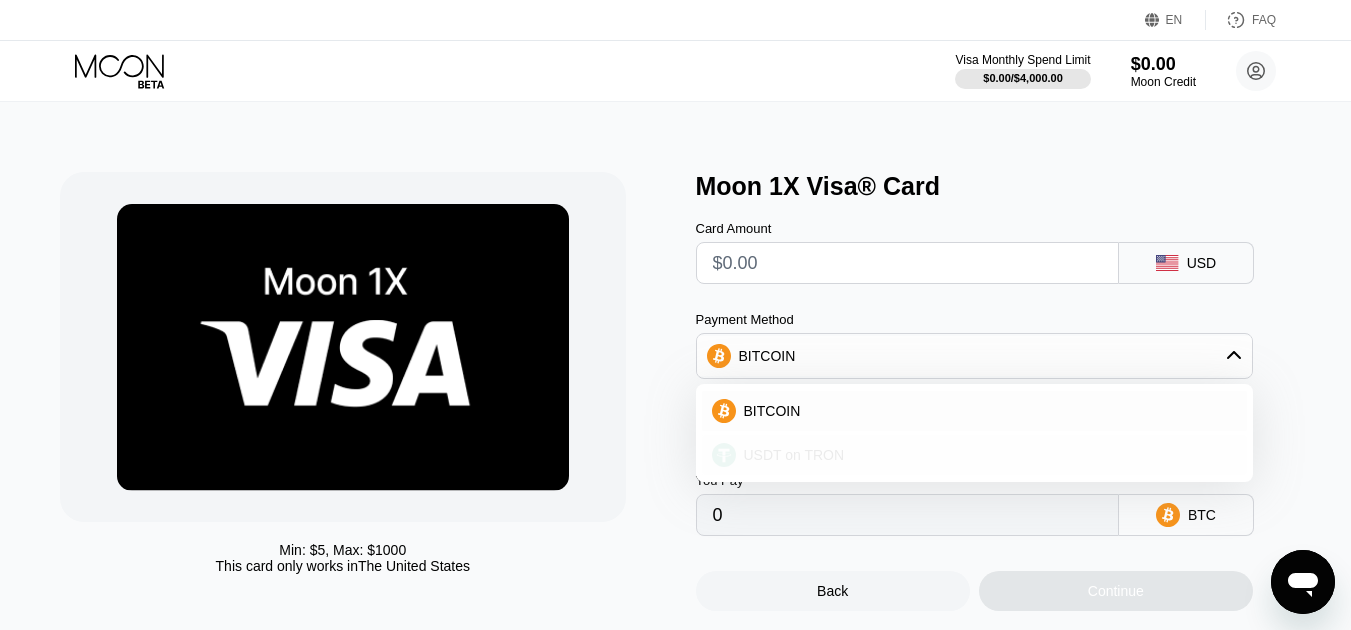 type on "0.00" 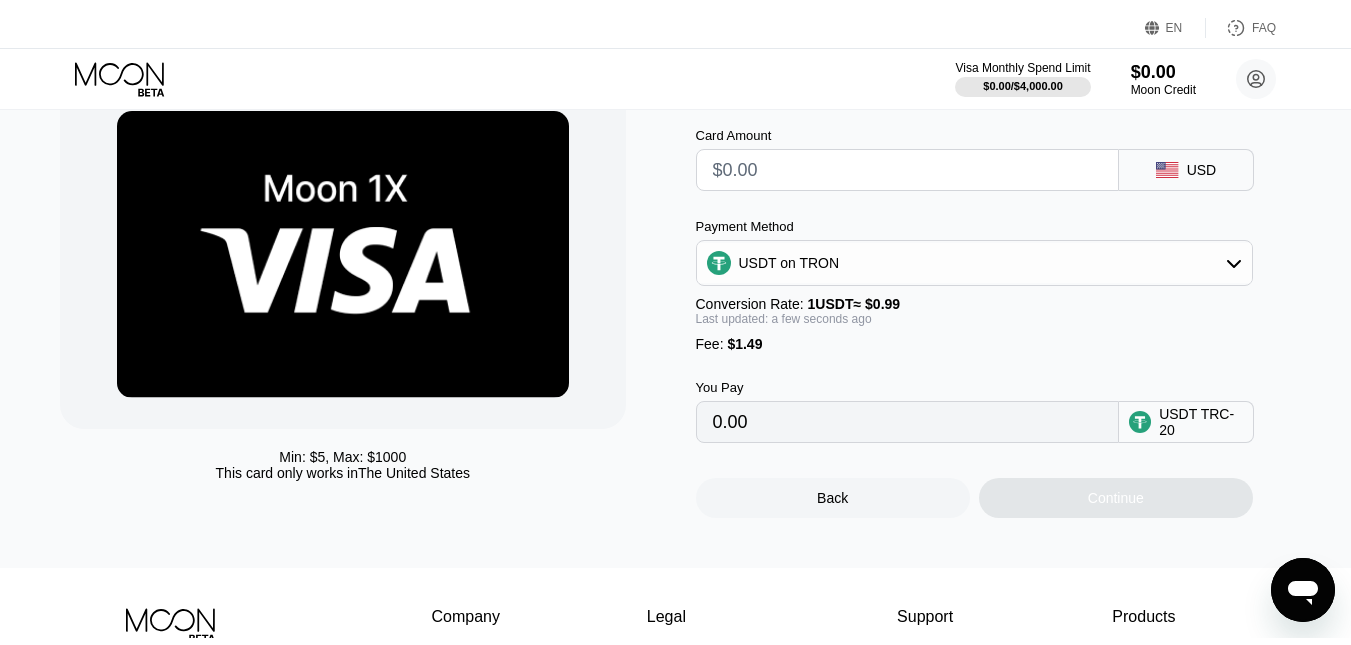 scroll, scrollTop: 0, scrollLeft: 0, axis: both 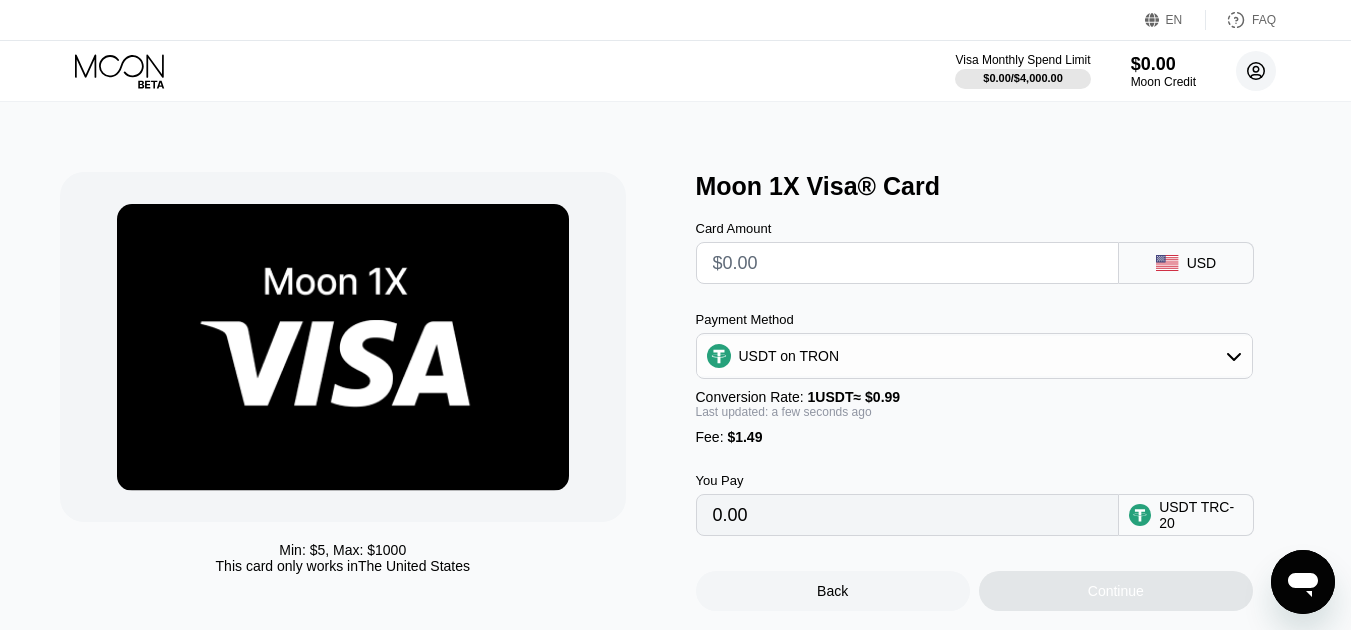 click 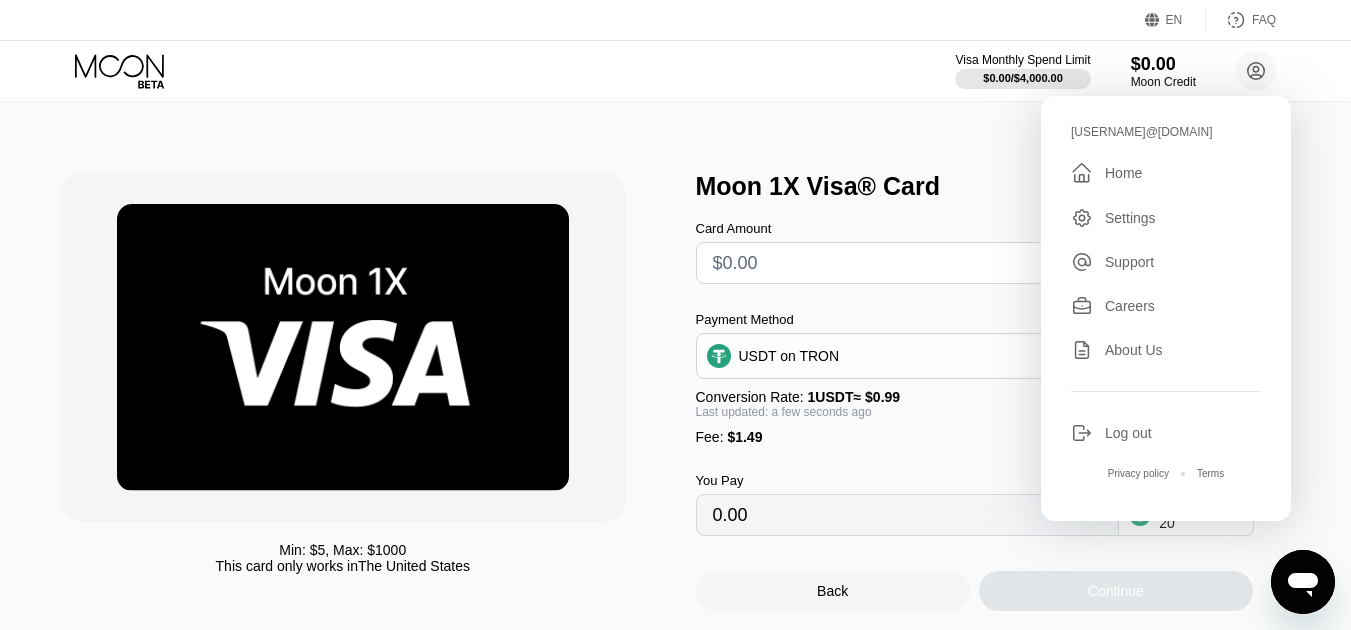 click on "Settings" at bounding box center (1130, 218) 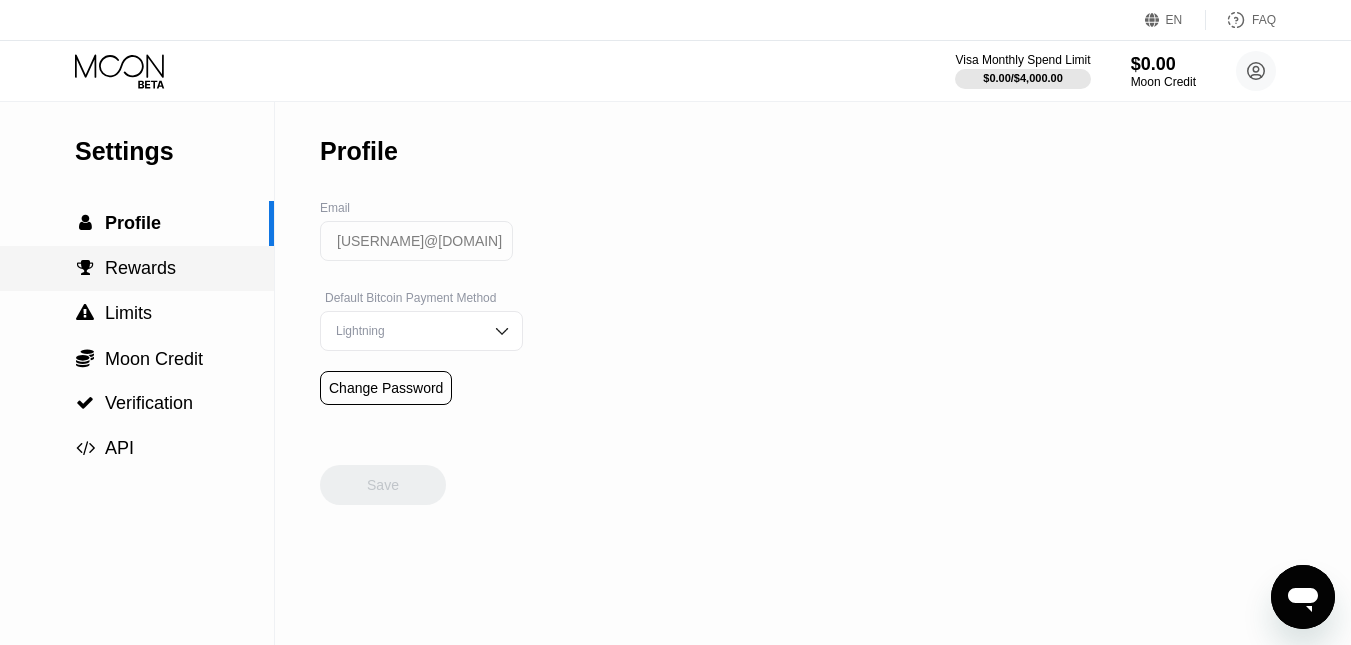 click on "Rewards" at bounding box center [140, 268] 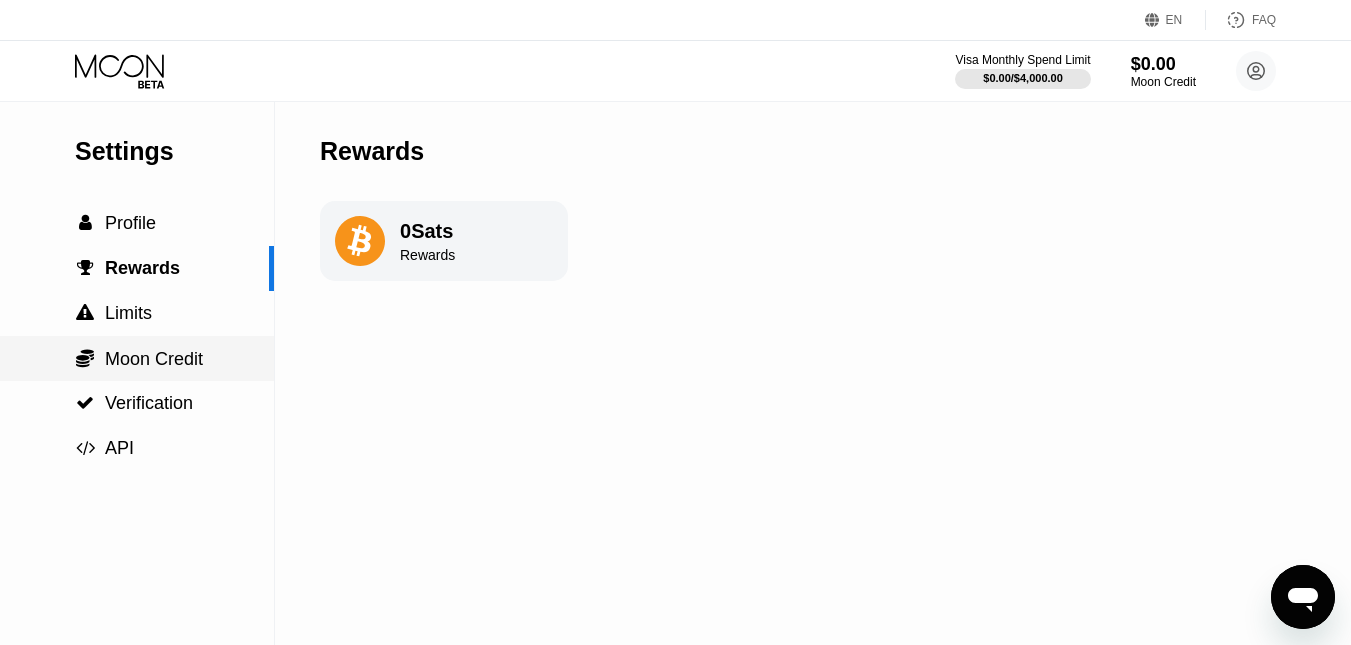click on "Moon Credit" at bounding box center [154, 359] 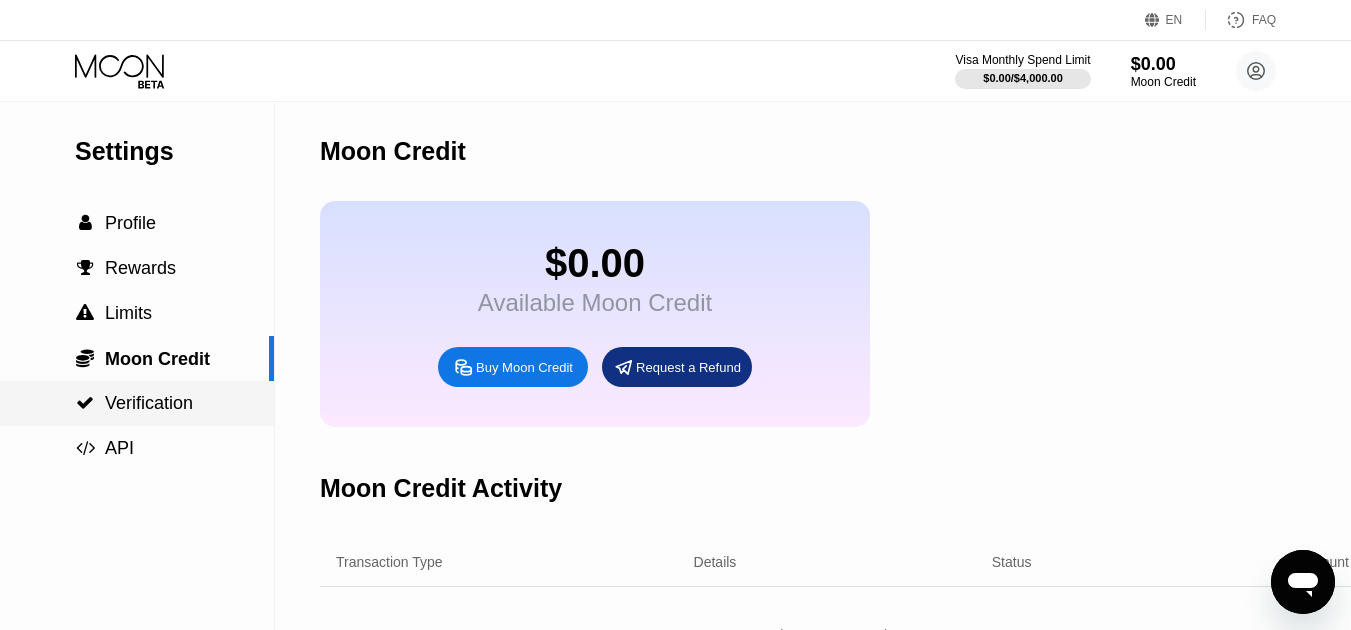 click on "Verification" at bounding box center [149, 403] 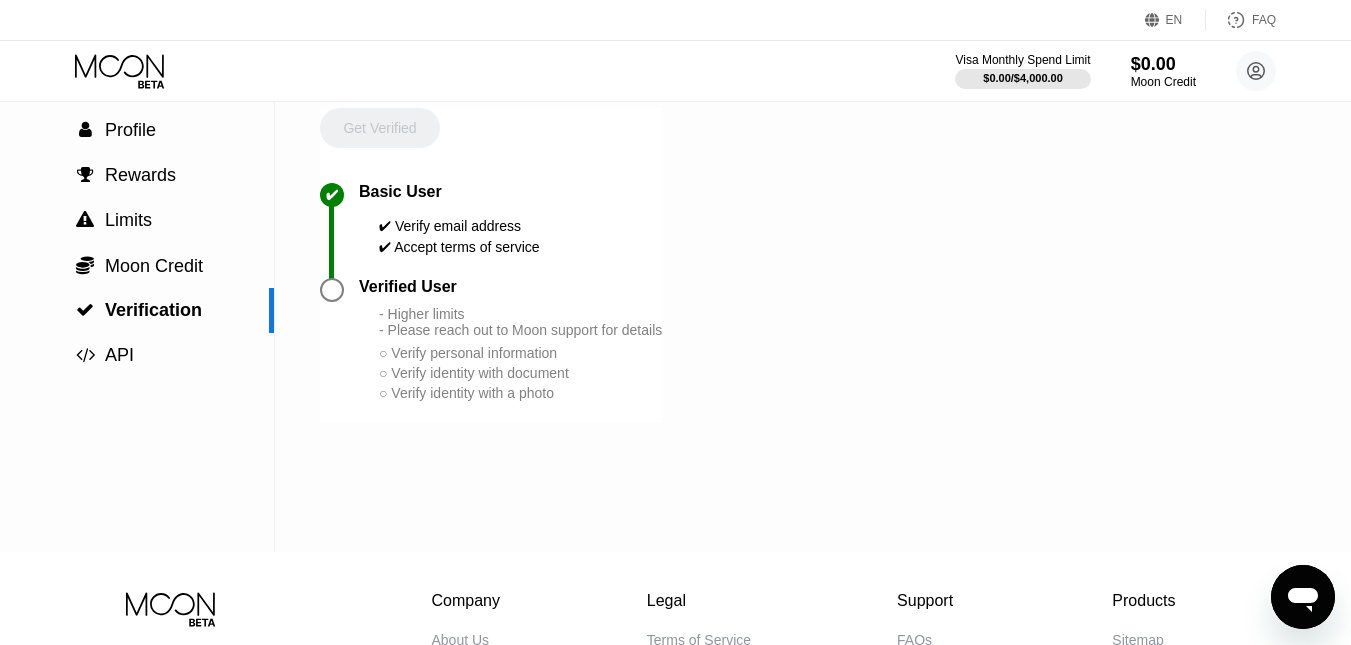 scroll, scrollTop: 101, scrollLeft: 0, axis: vertical 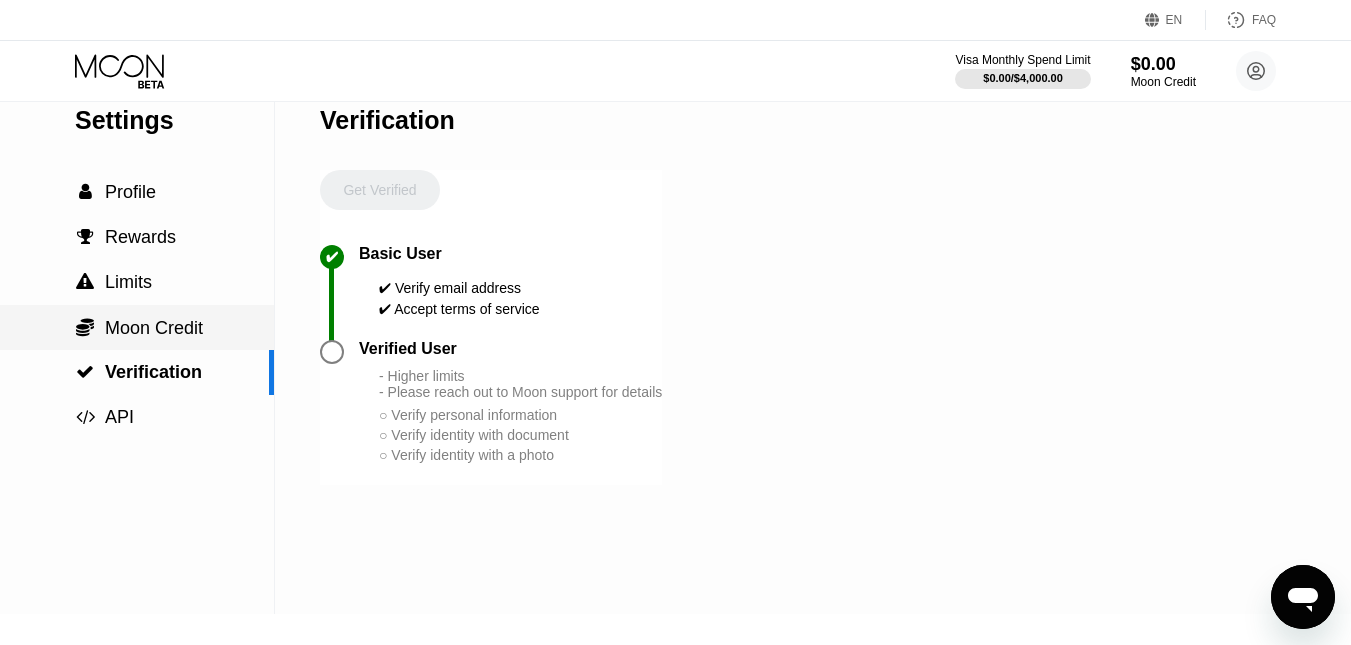 click on "Moon Credit" at bounding box center [154, 328] 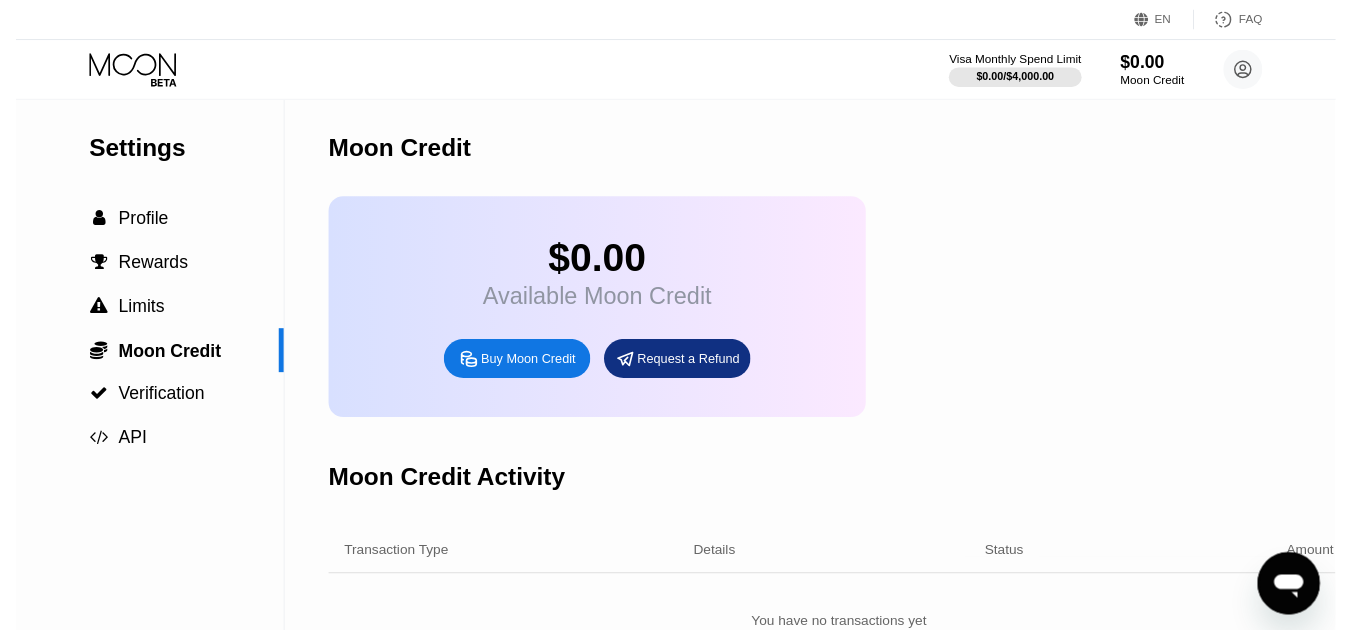 scroll, scrollTop: 0, scrollLeft: 0, axis: both 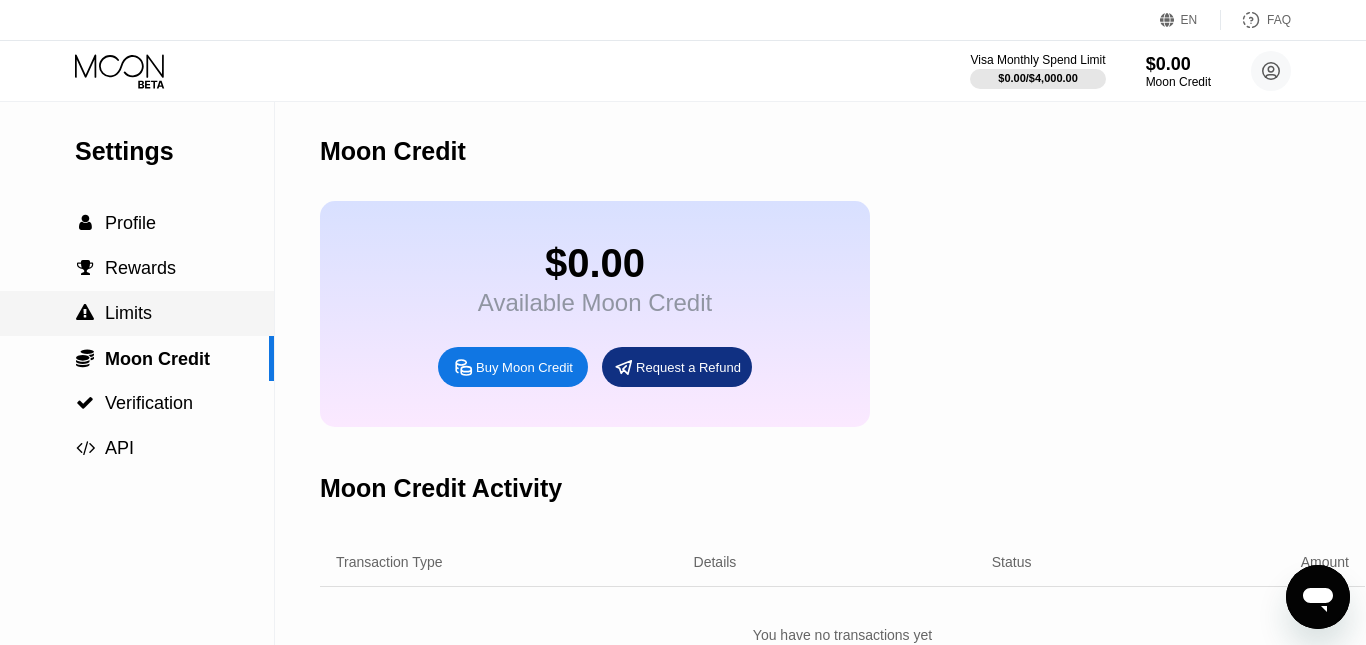 click on "Limits" at bounding box center (128, 313) 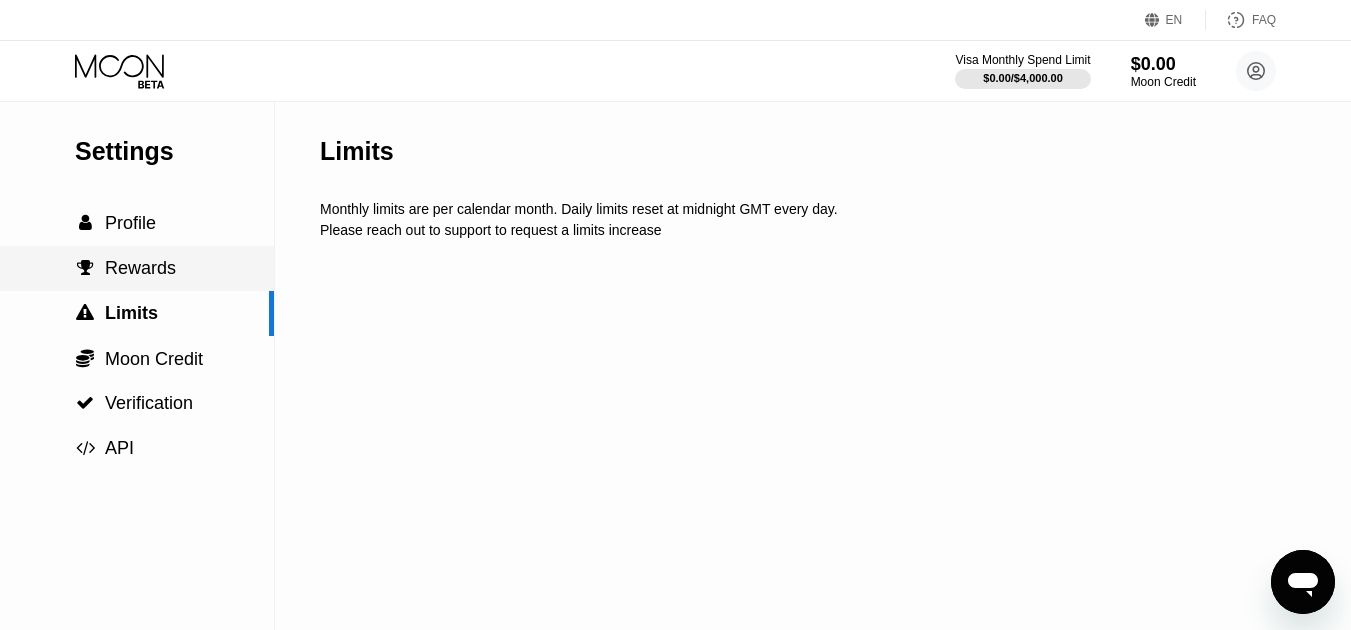 click on " Rewards" at bounding box center [137, 268] 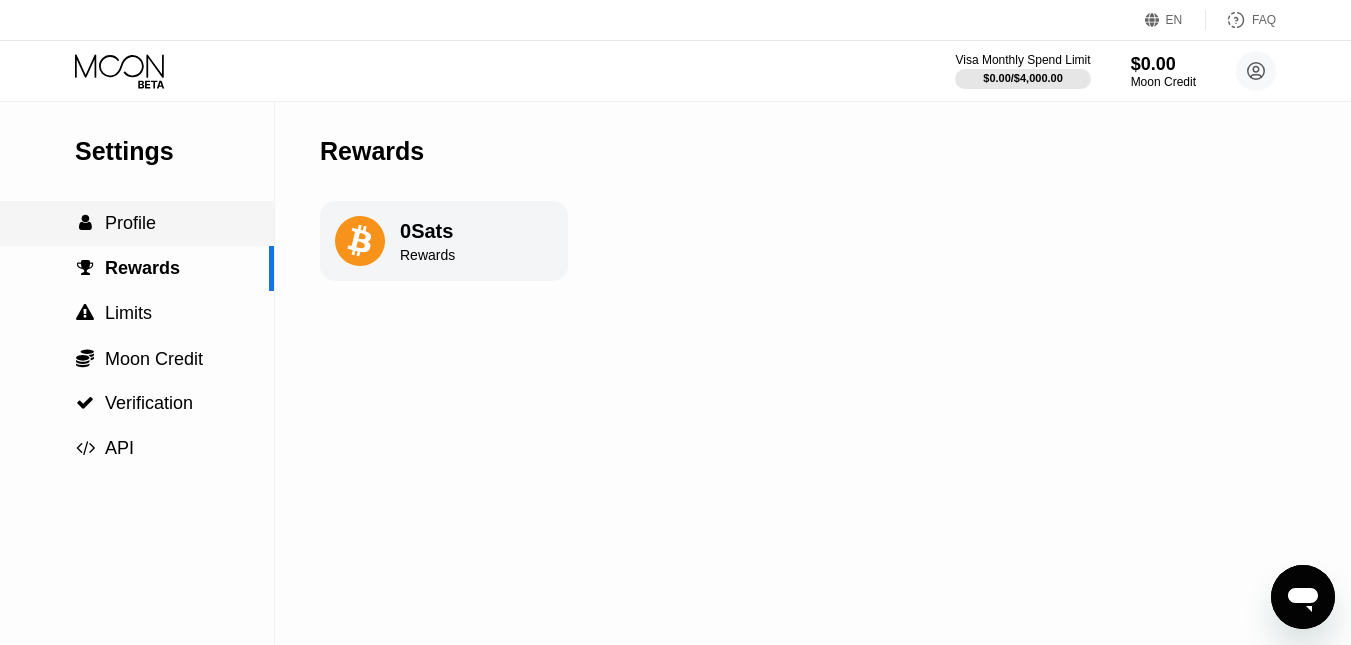 click on "Profile" at bounding box center (130, 223) 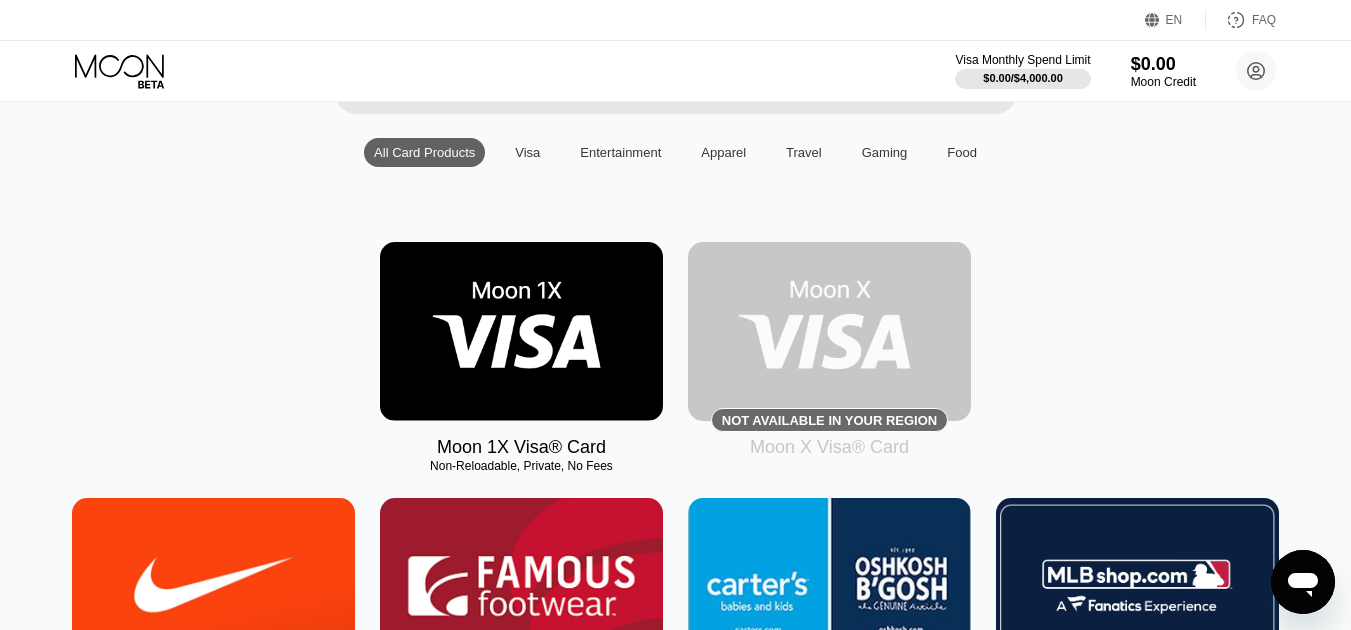 scroll, scrollTop: 187, scrollLeft: 0, axis: vertical 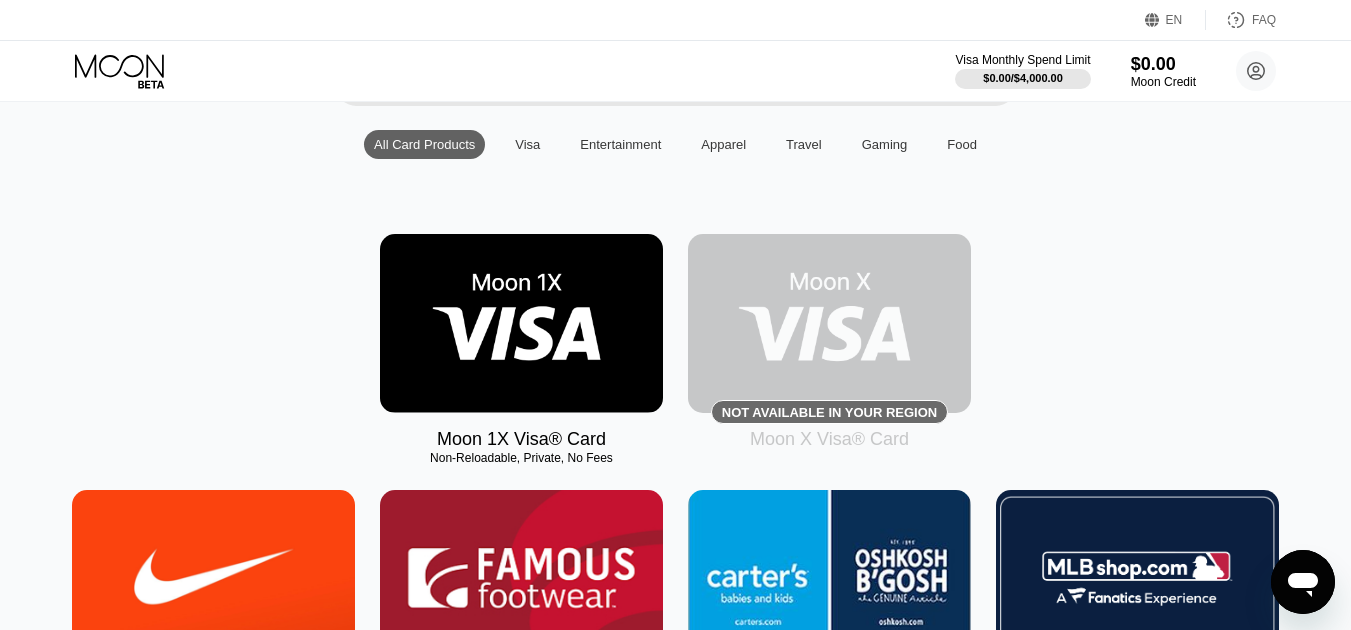 click at bounding box center [521, 323] 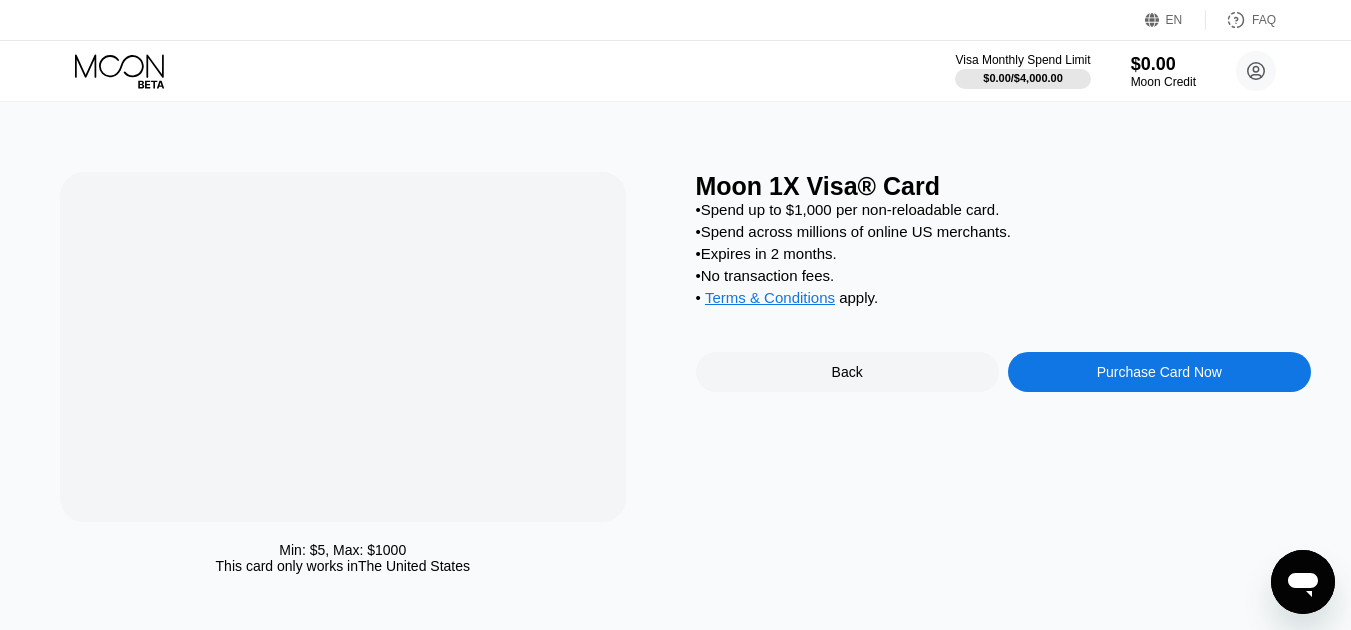 scroll, scrollTop: 0, scrollLeft: 0, axis: both 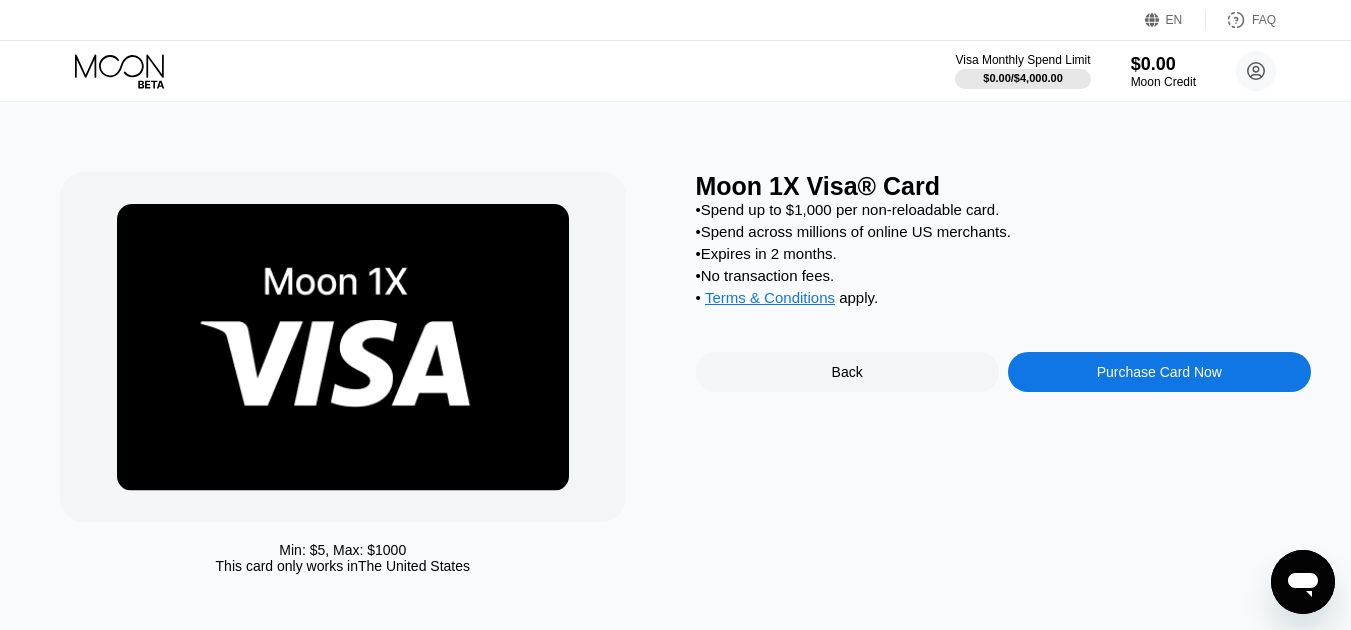 drag, startPoint x: 793, startPoint y: 317, endPoint x: 760, endPoint y: 318, distance: 33.01515 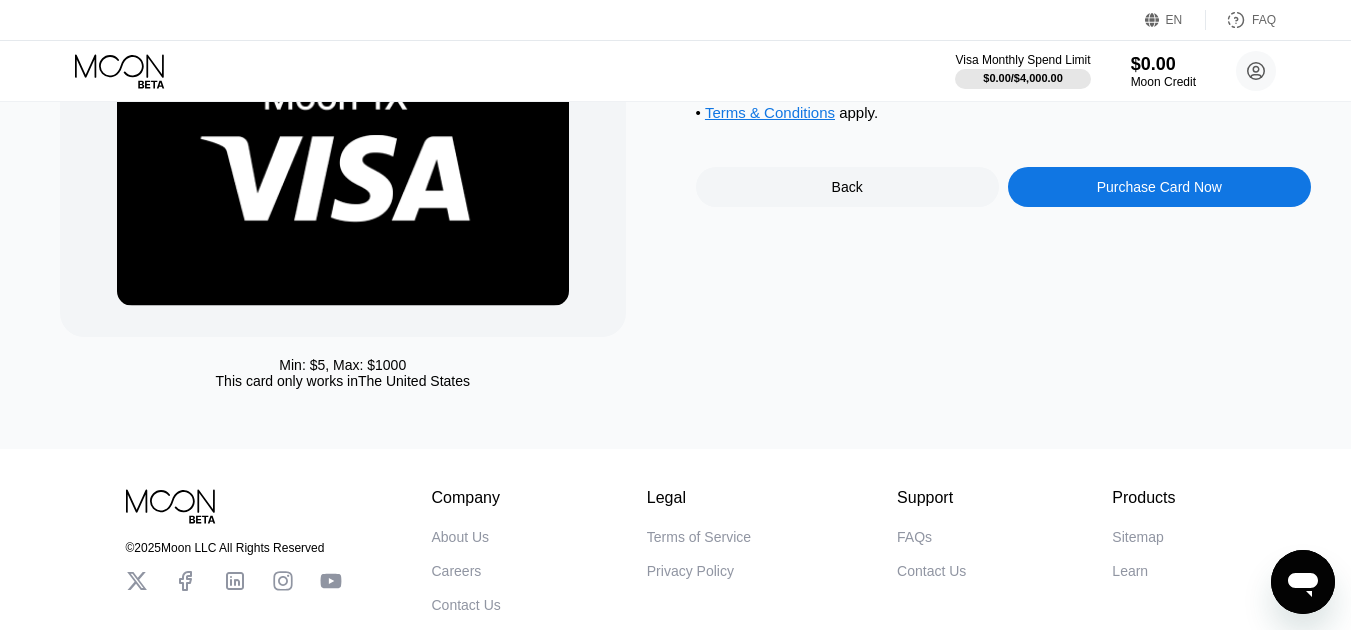 scroll, scrollTop: 0, scrollLeft: 0, axis: both 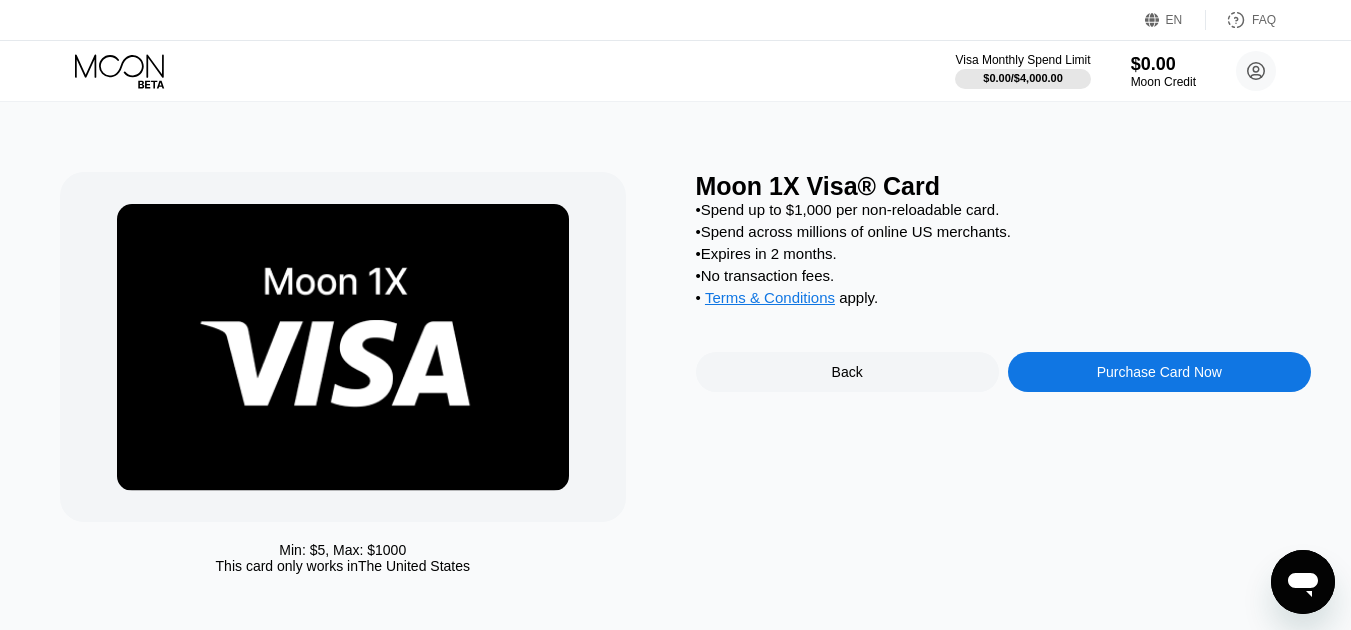click on "Purchase Card Now" at bounding box center [1159, 372] 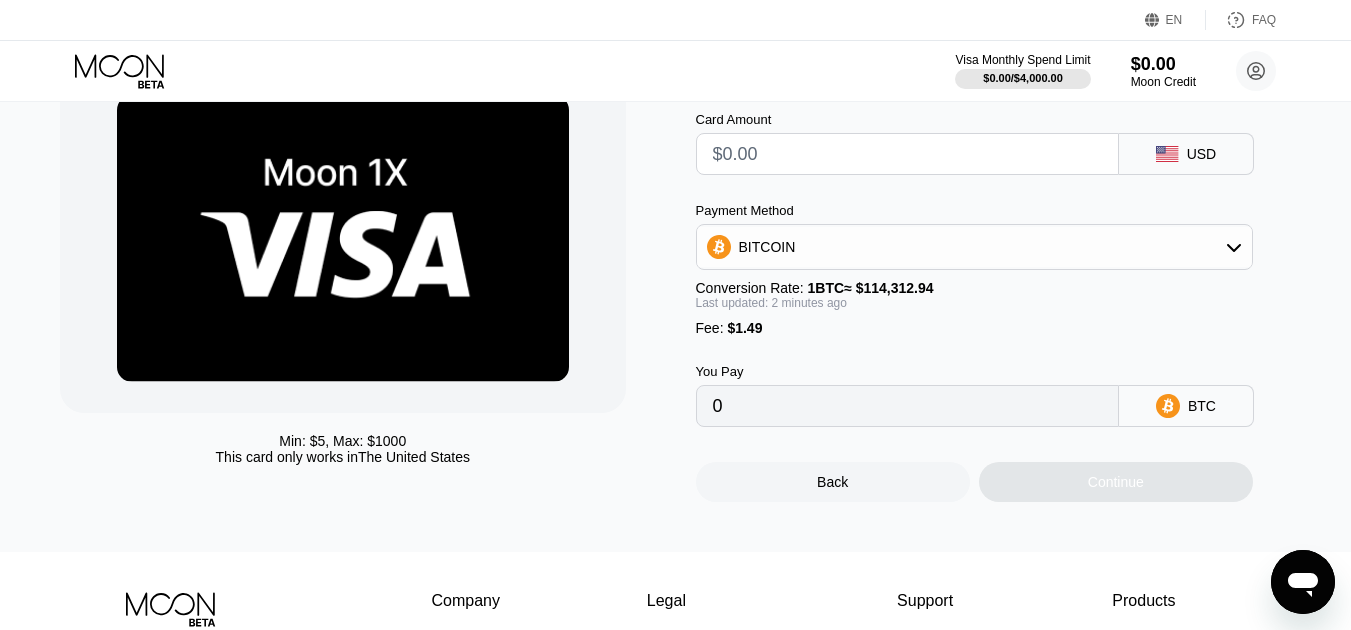 scroll, scrollTop: 124, scrollLeft: 0, axis: vertical 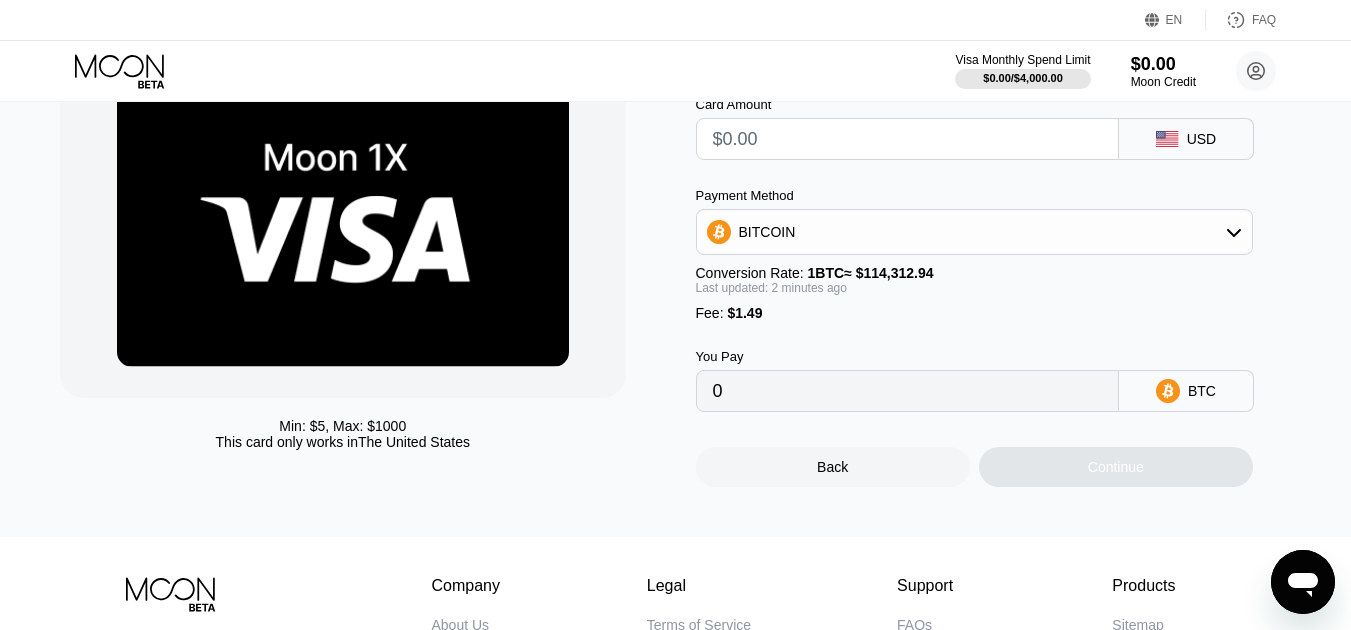click on "USD" at bounding box center [1186, 139] 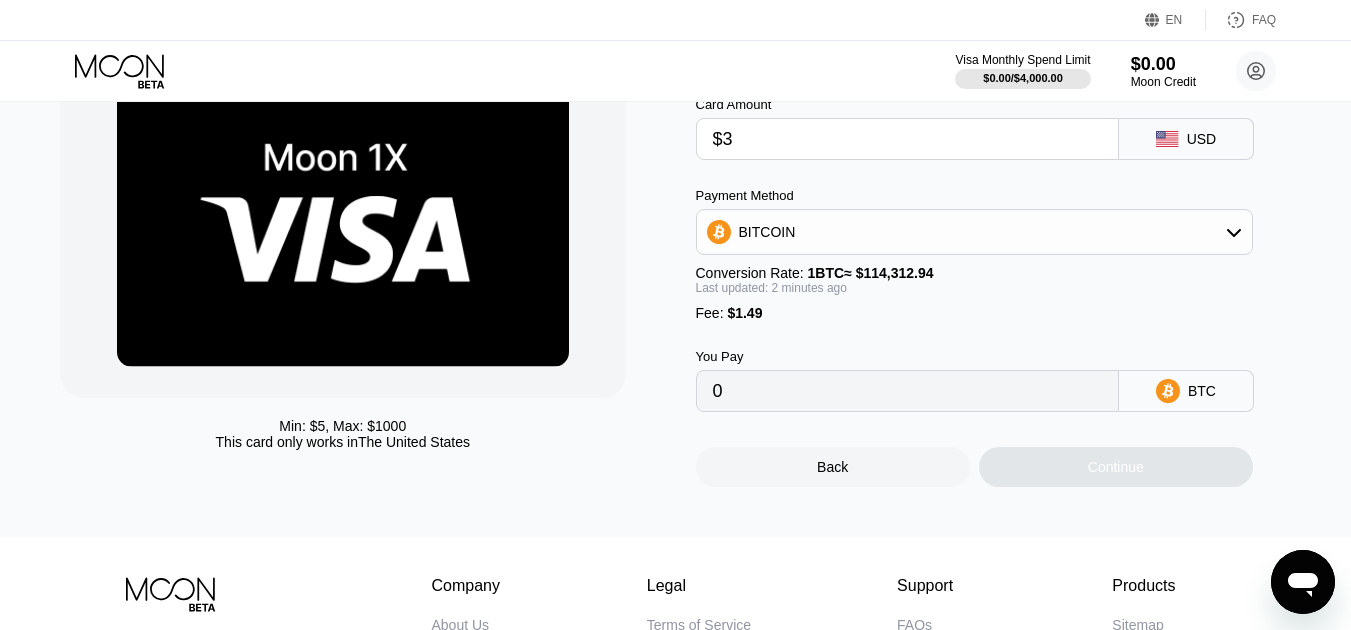 type on "$35" 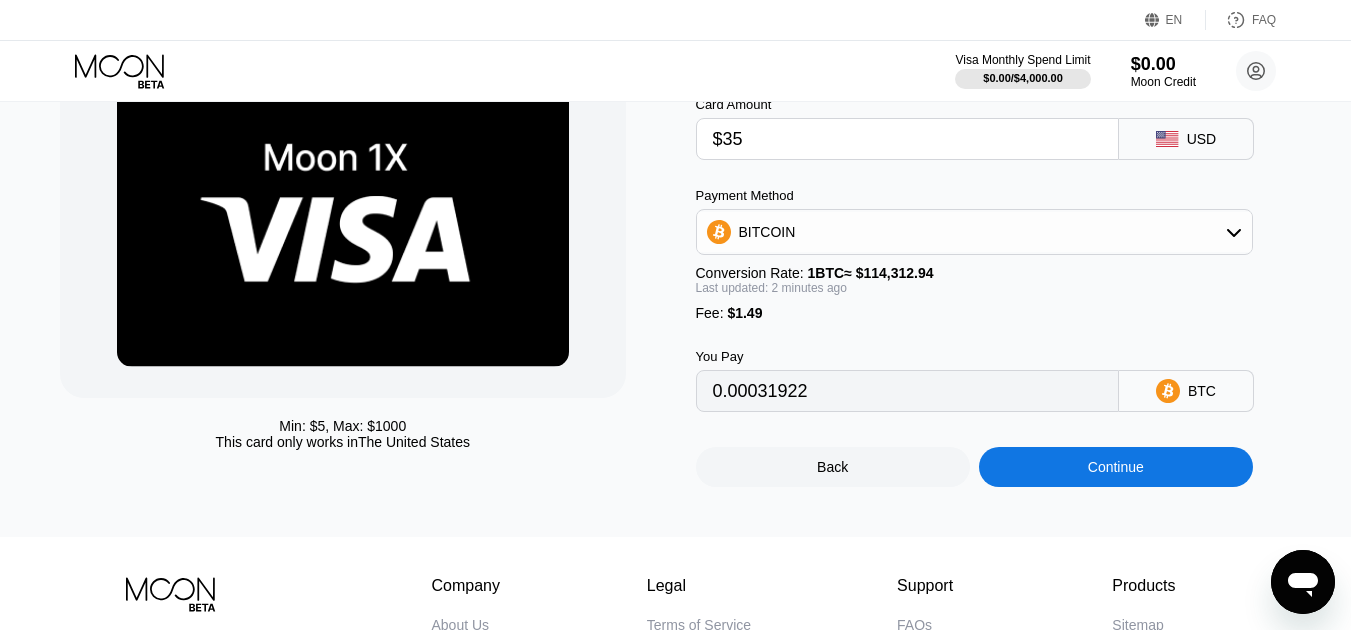 type on "0.00031922" 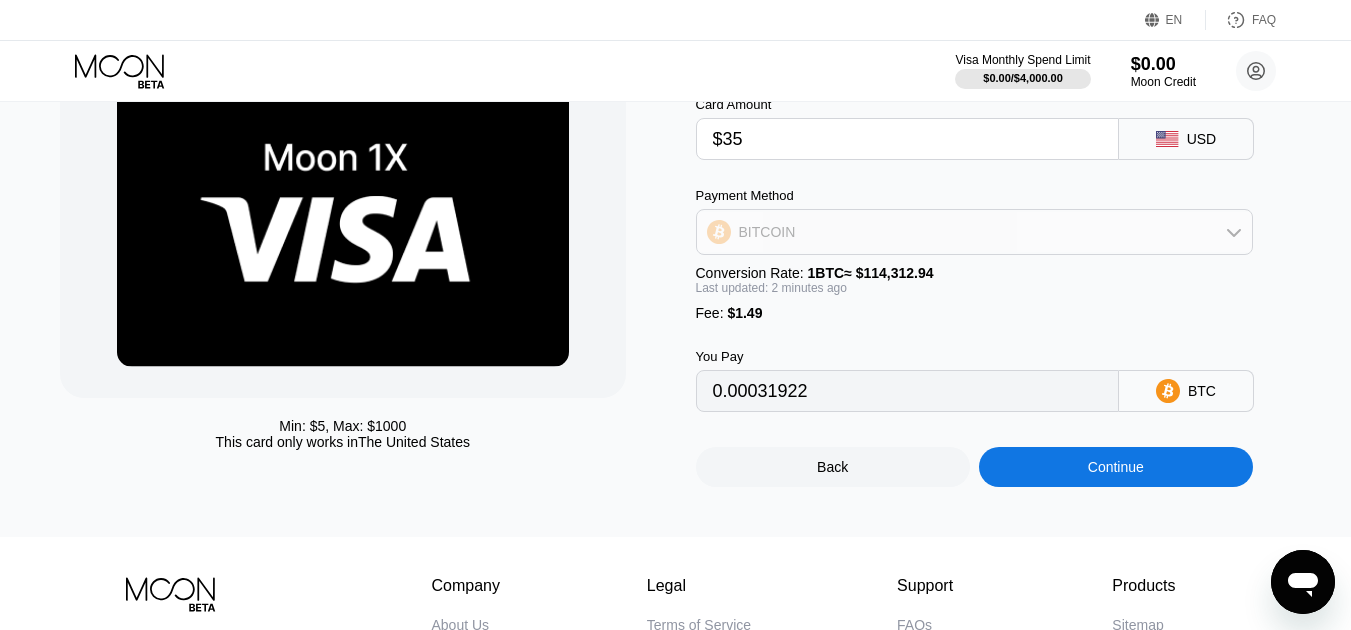 click on "BITCOIN" at bounding box center [974, 232] 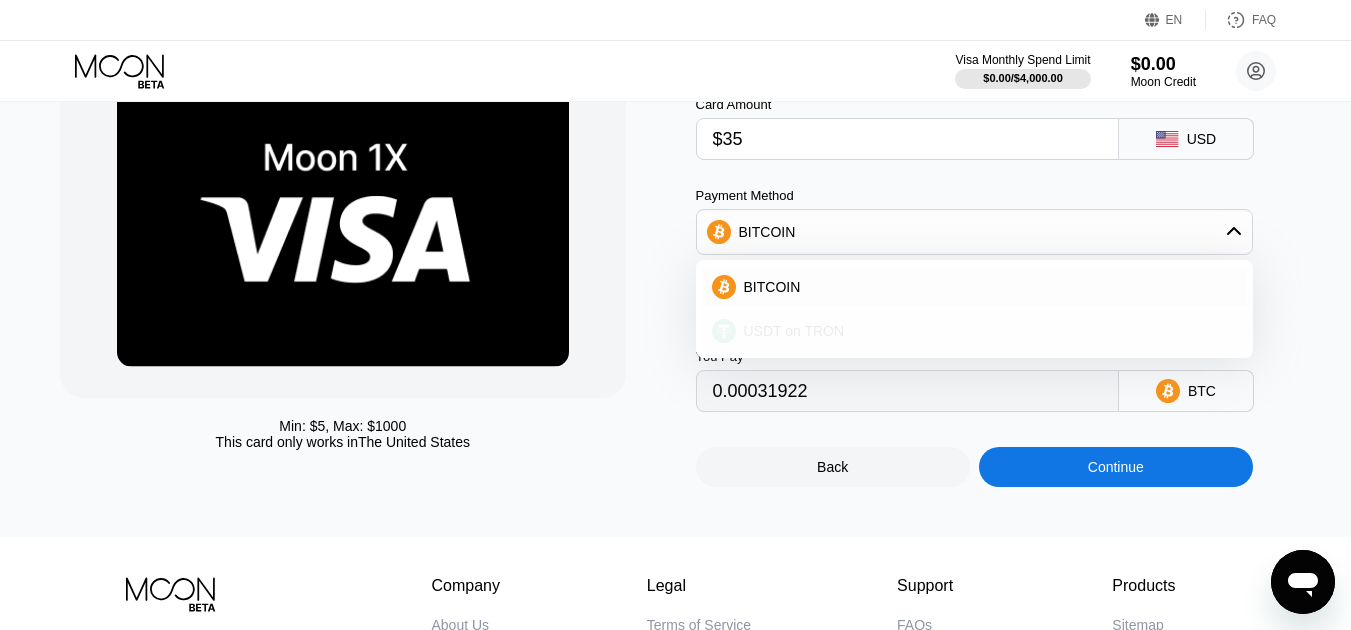 click on "USDT on TRON" at bounding box center (794, 331) 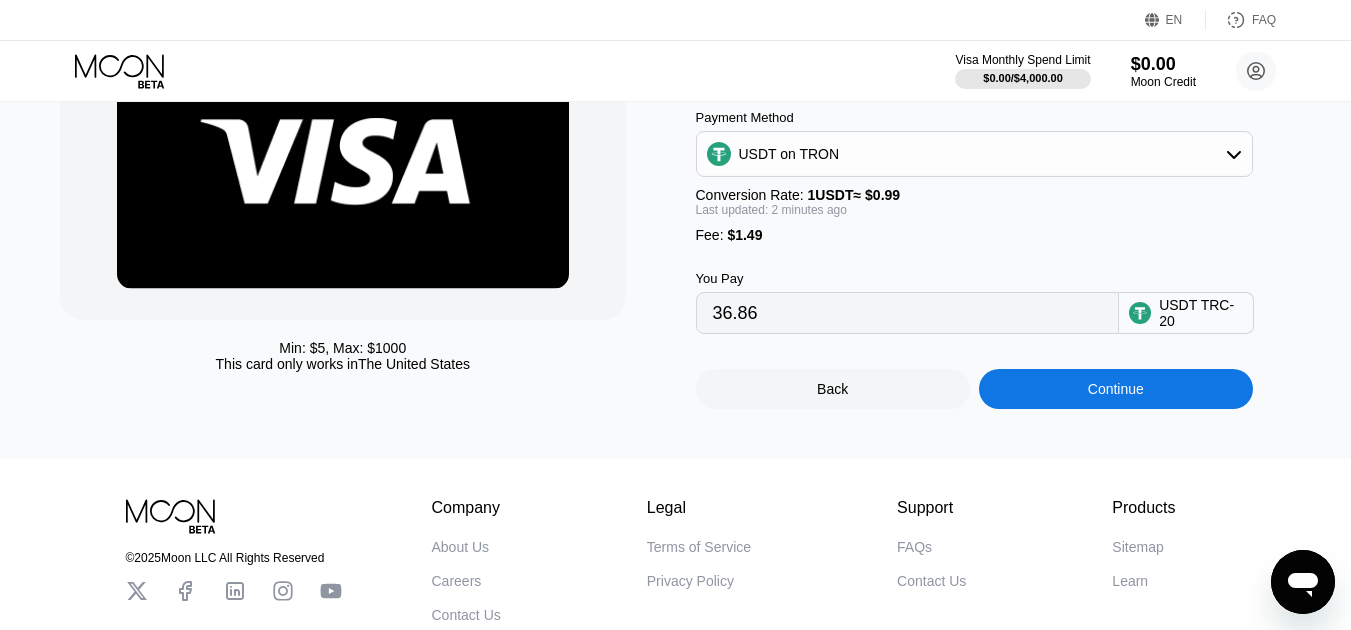 scroll, scrollTop: 54, scrollLeft: 0, axis: vertical 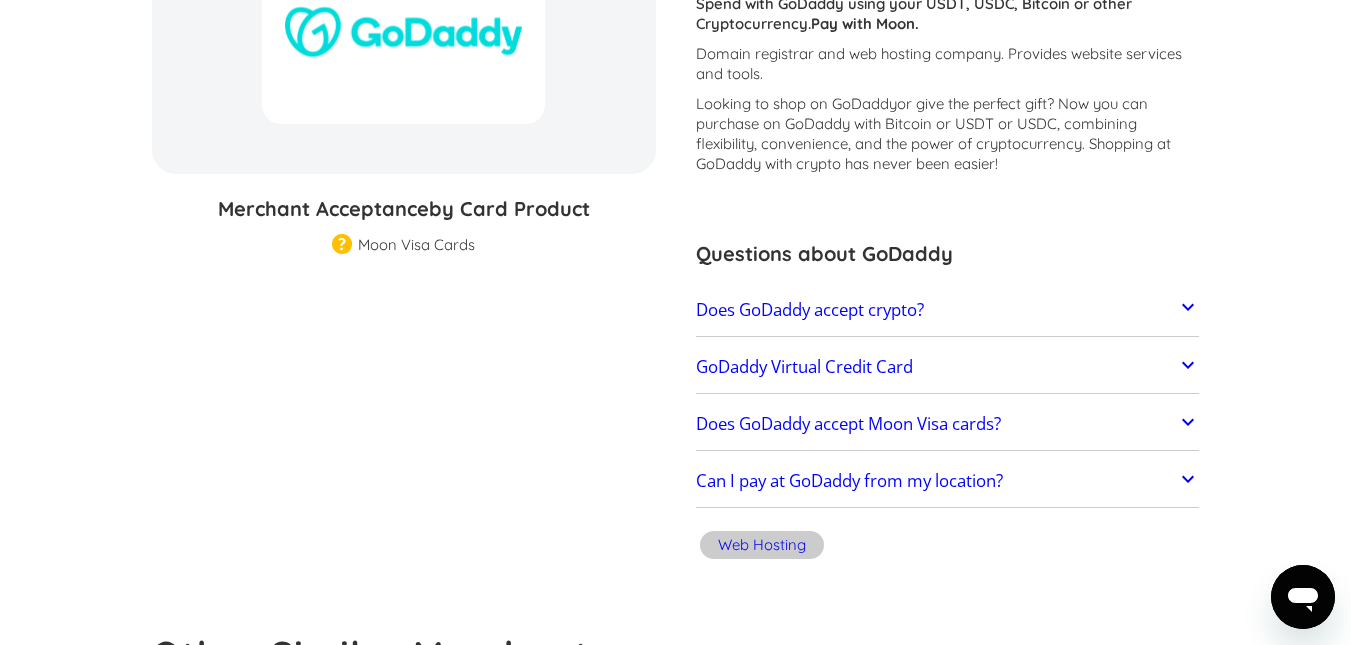 click on "Does GoDaddy accept crypto?" at bounding box center [810, 310] 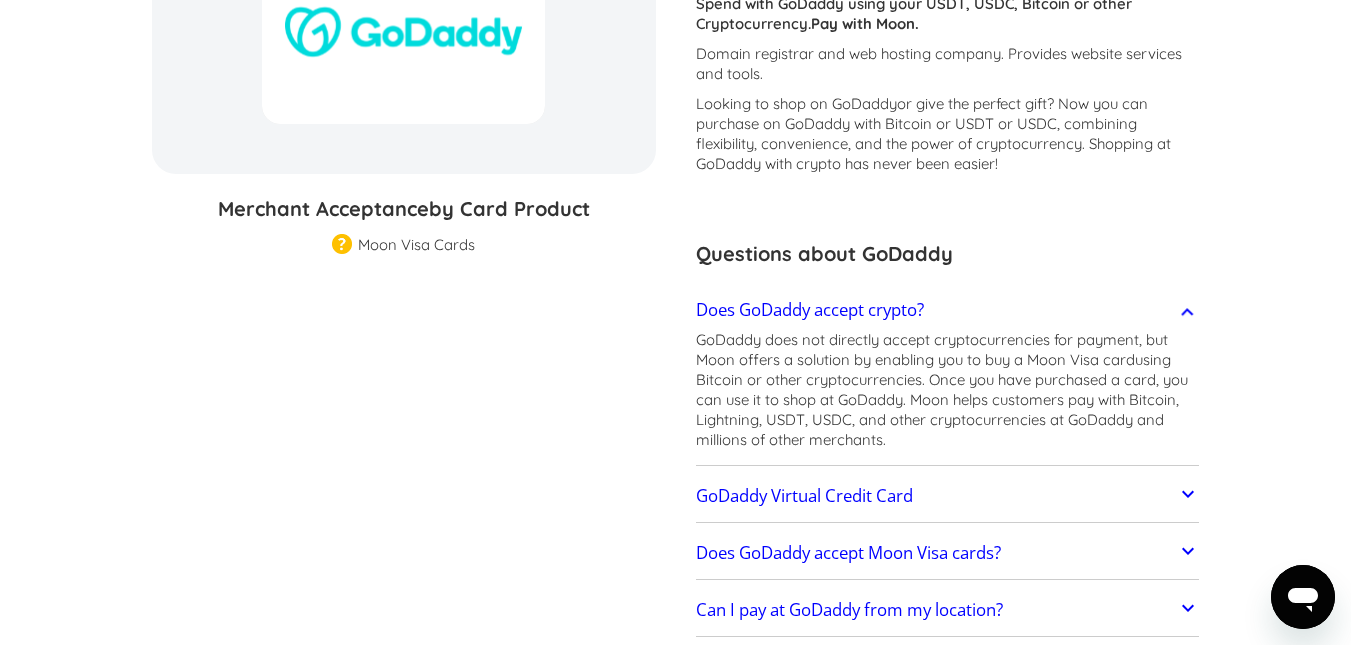 click on "Does GoDaddy accept crypto?" at bounding box center [810, 310] 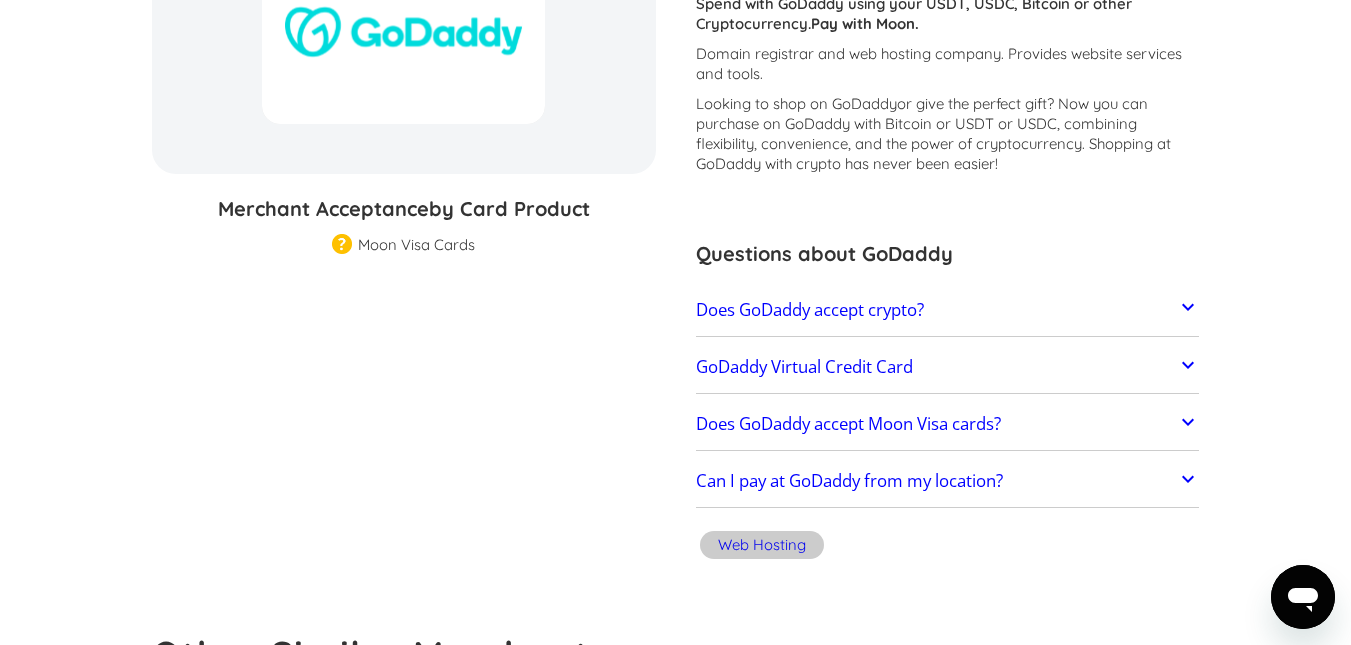 click at bounding box center [342, 245] 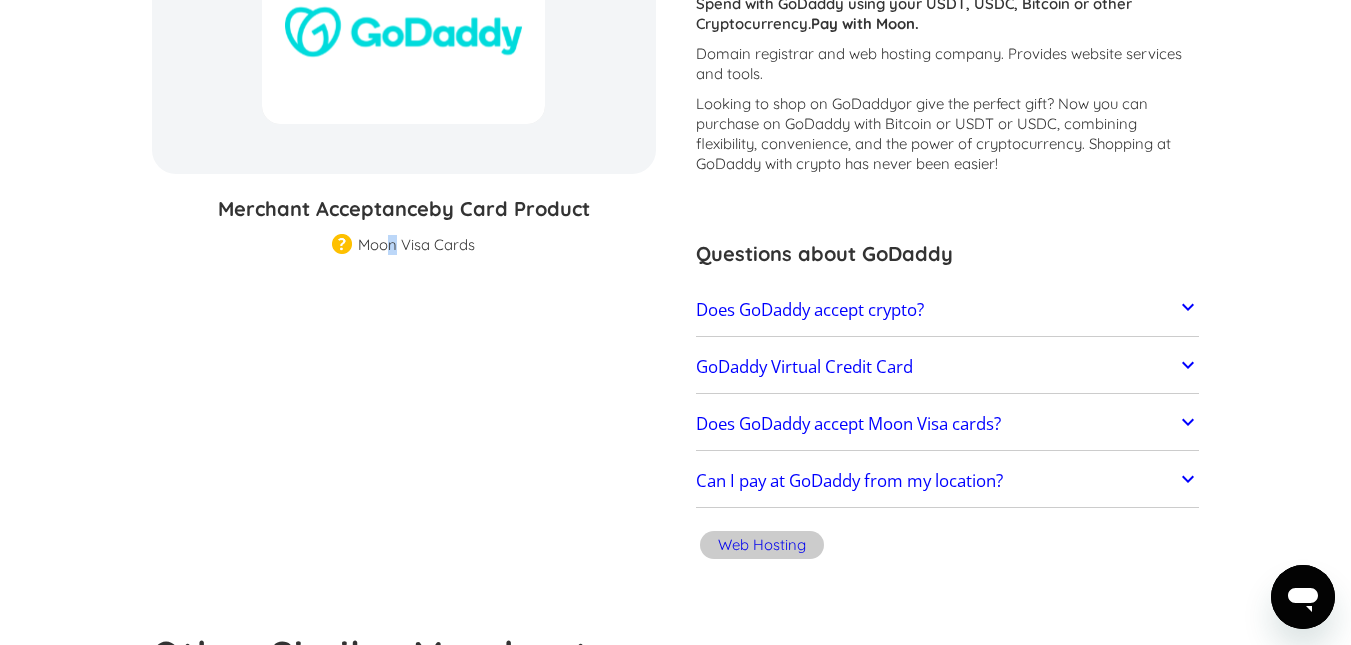 click on "Moon Visa Cards" at bounding box center (416, 245) 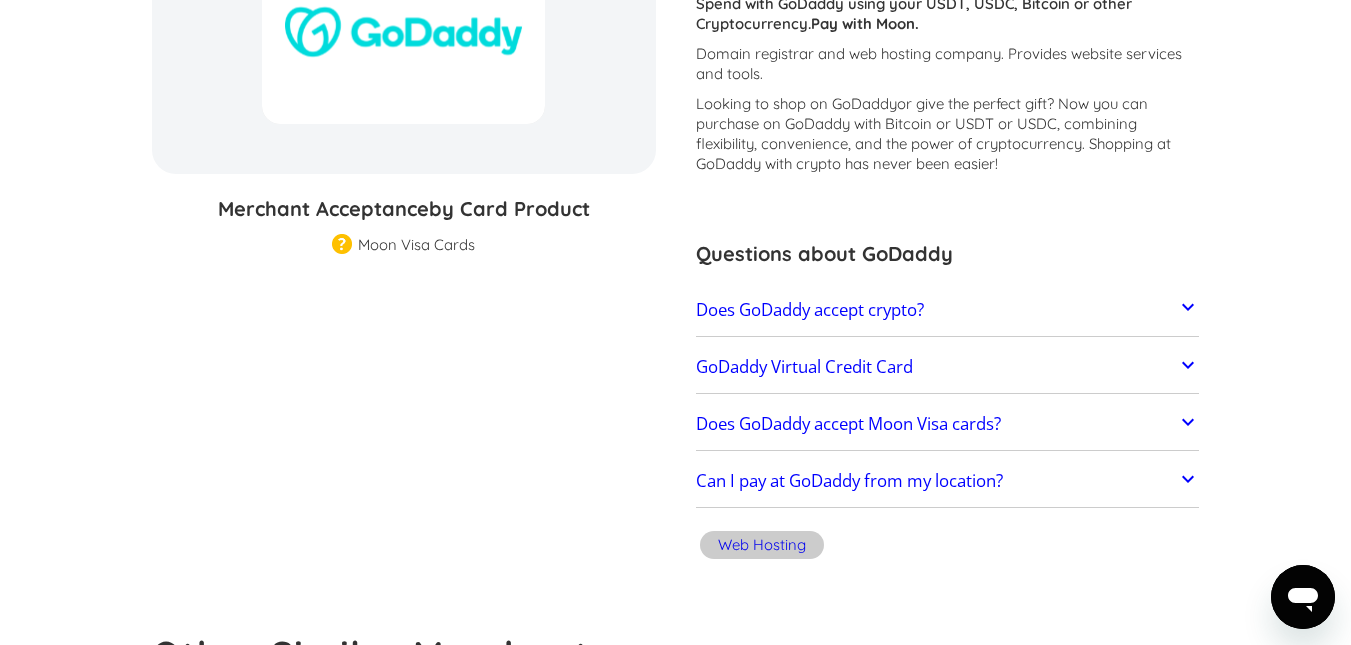 click on "Moon Visa Cards" at bounding box center (416, 245) 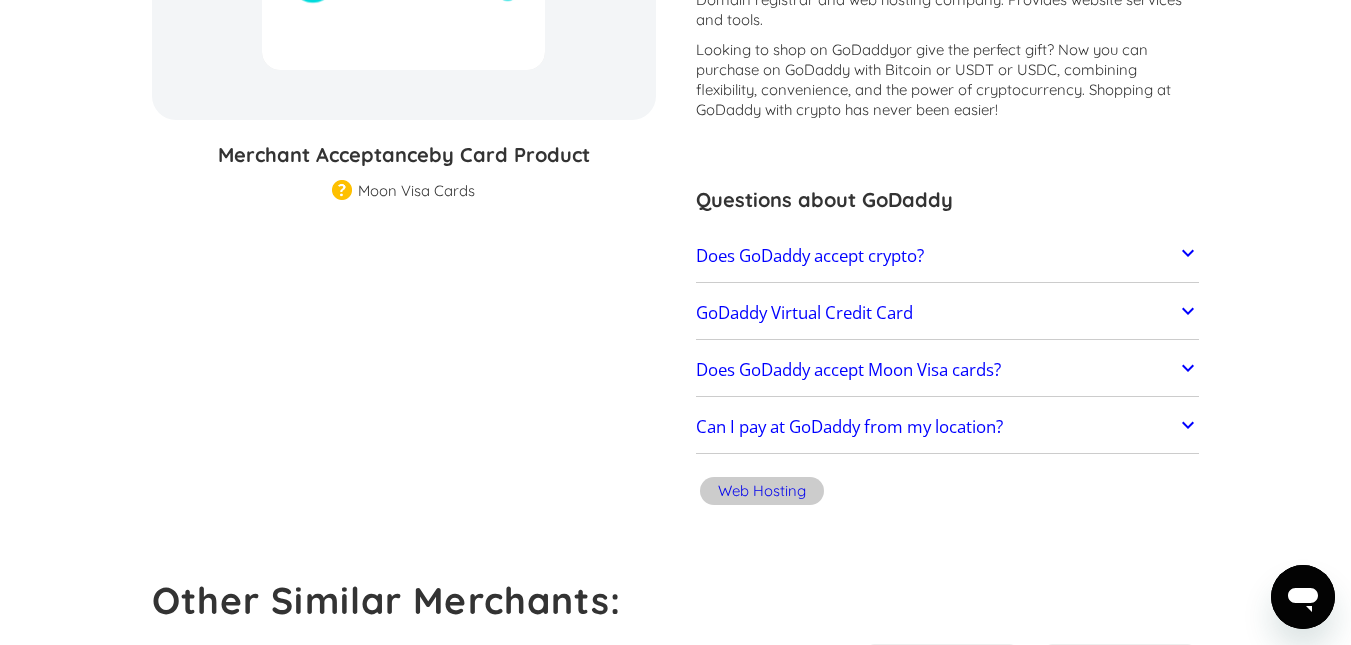 click on "GoDaddy Virtual Credit Card" at bounding box center [804, 313] 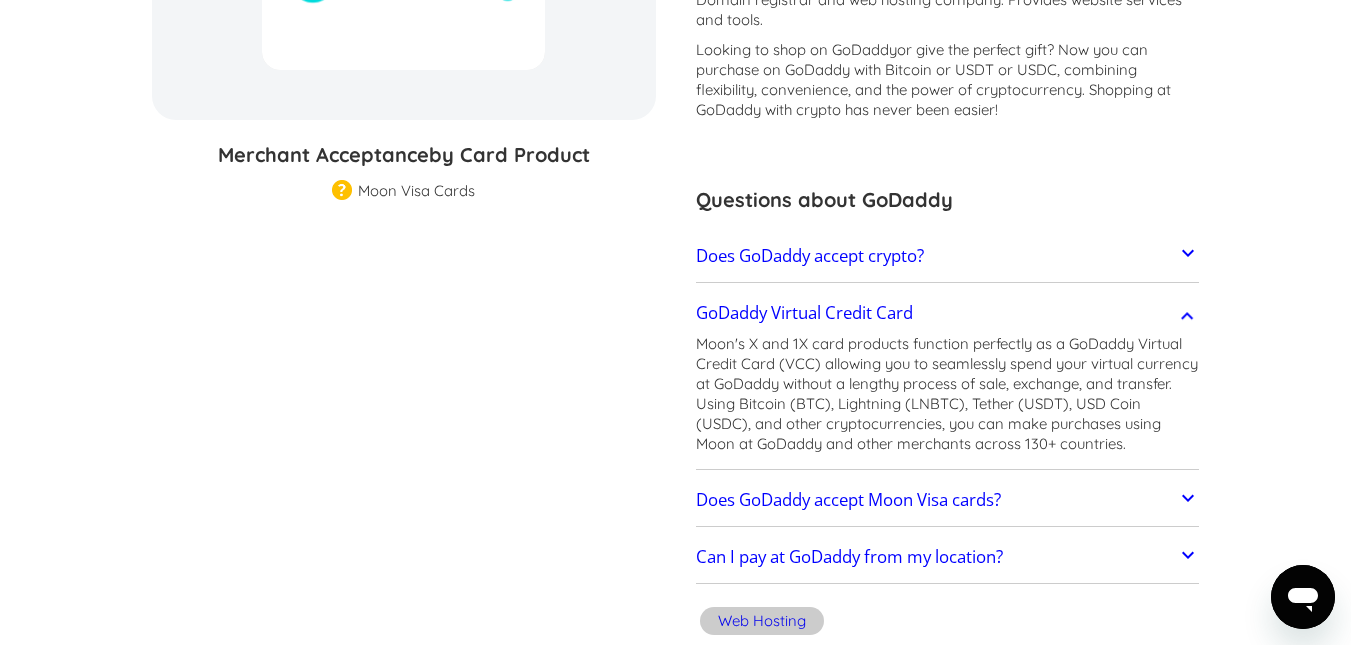 click on "GoDaddy Virtual Credit Card" at bounding box center [804, 313] 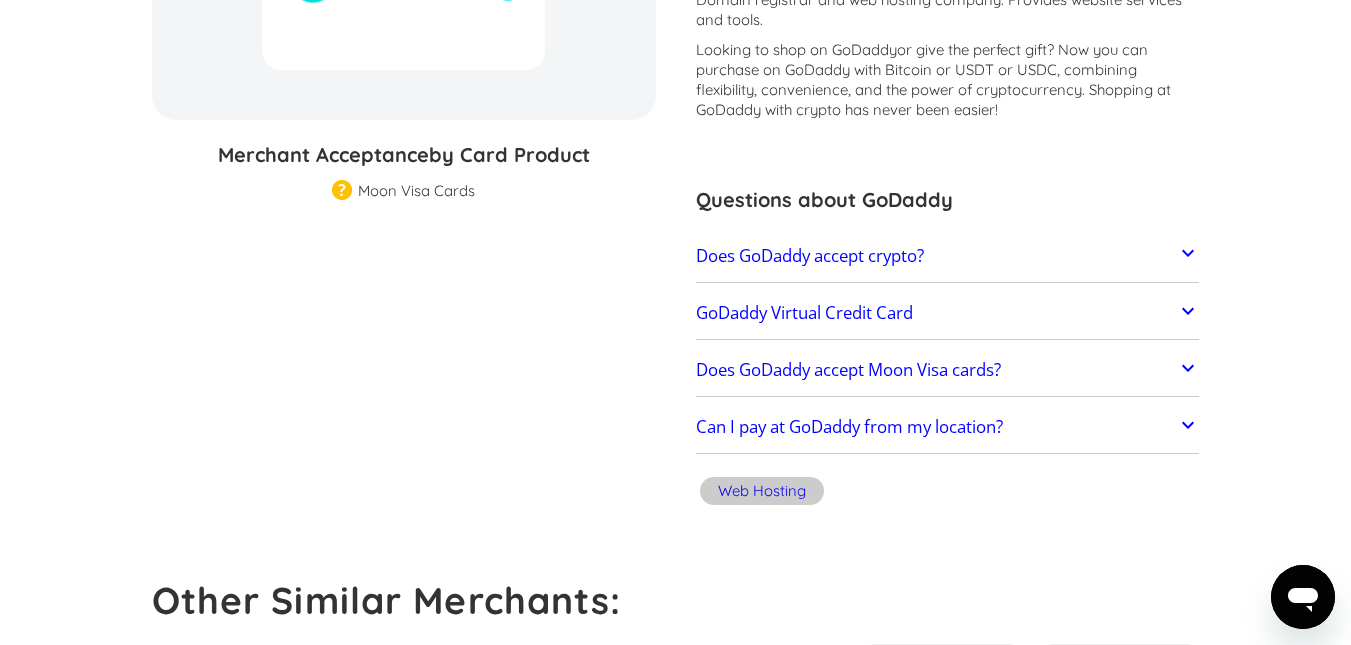 click on "Does GoDaddy accept Moon Visa cards?" at bounding box center (948, 370) 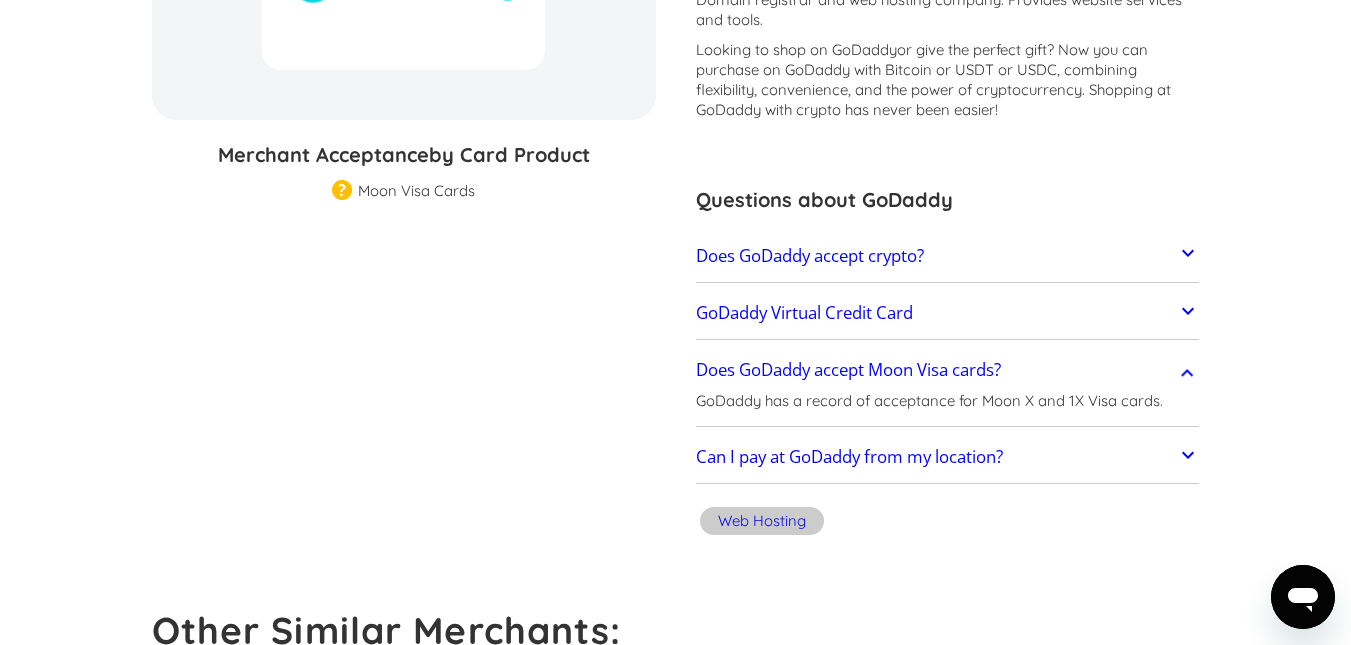 scroll, scrollTop: 420, scrollLeft: 0, axis: vertical 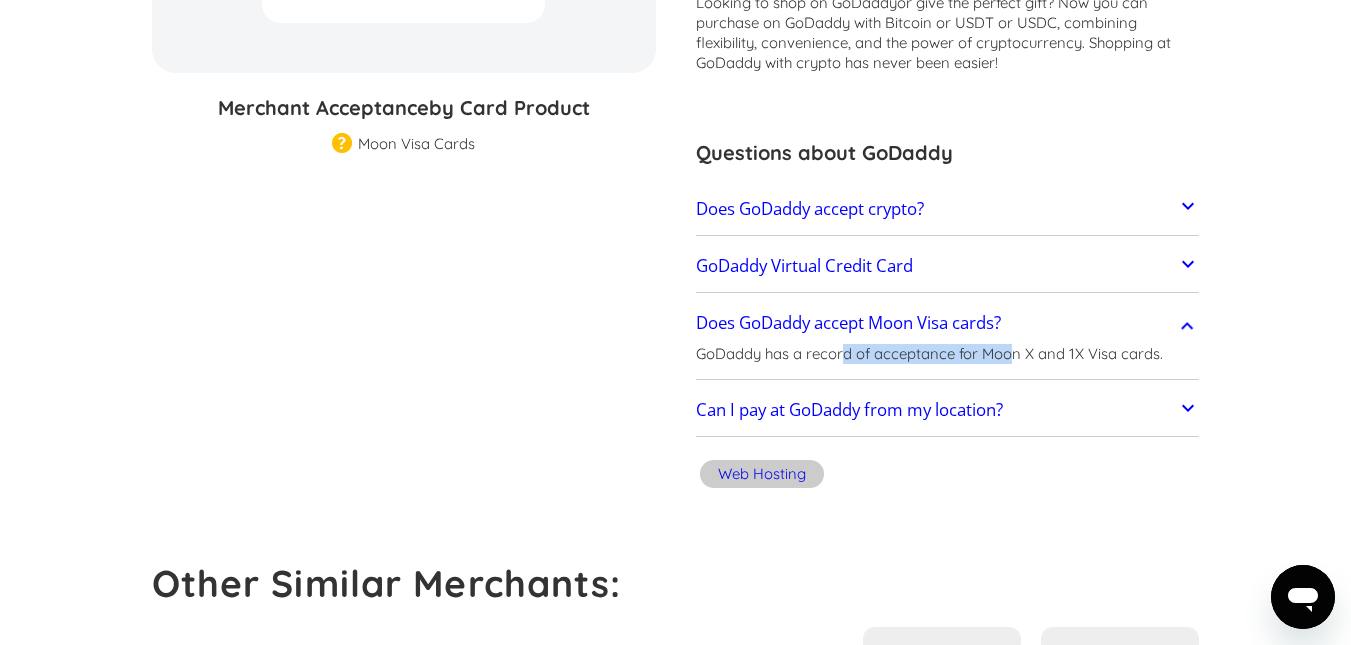 drag, startPoint x: 873, startPoint y: 357, endPoint x: 1016, endPoint y: 367, distance: 143.34923 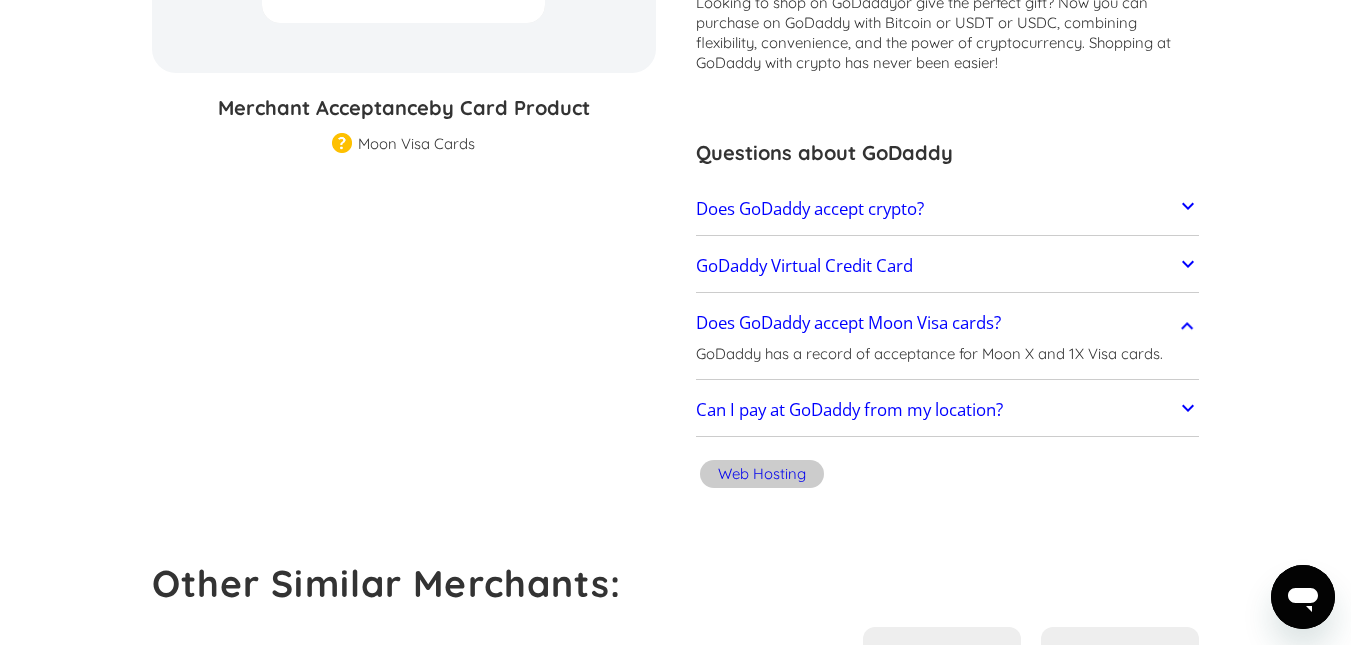 click on "GoDaddy has a record of acceptance for Moon X and 1X Visa cards." at bounding box center (929, 354) 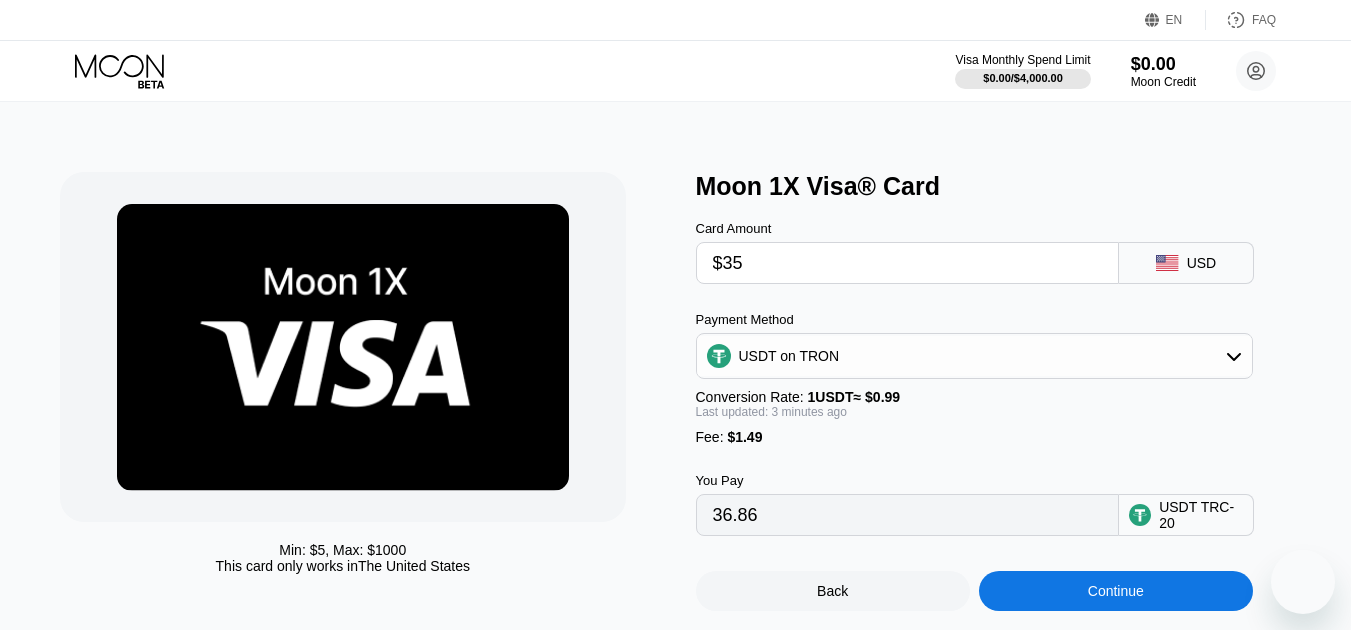 scroll, scrollTop: 54, scrollLeft: 0, axis: vertical 